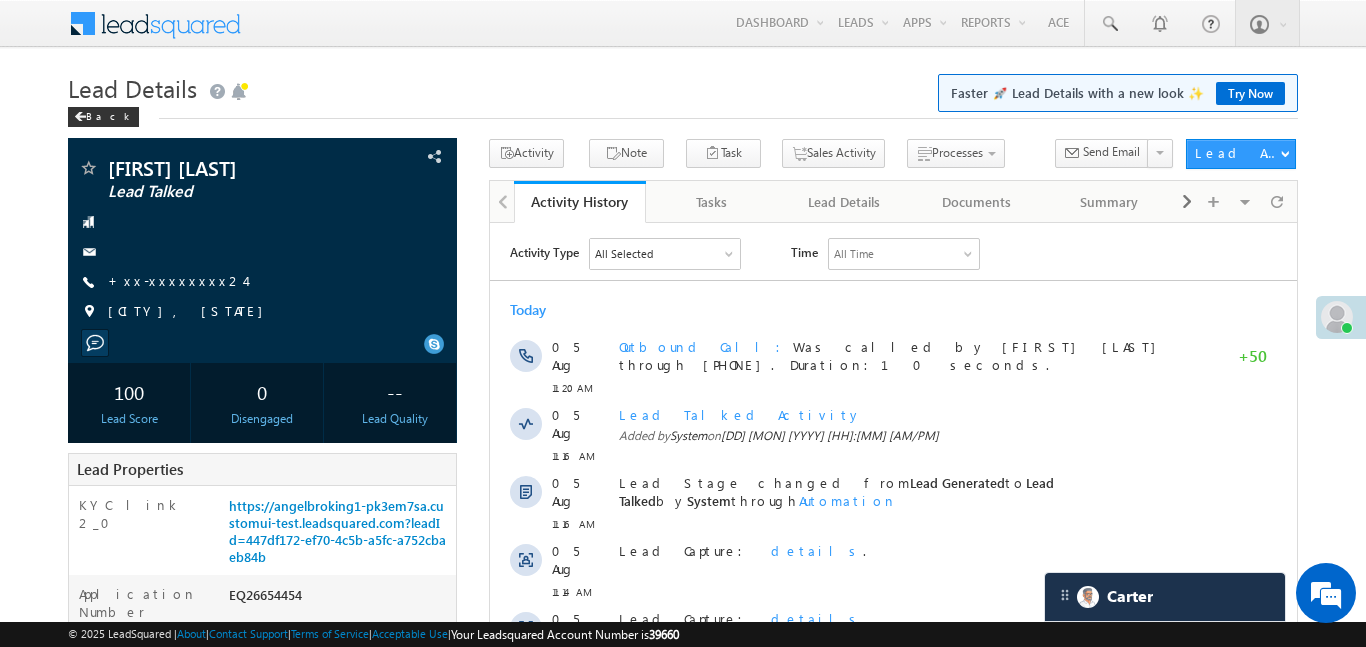 scroll, scrollTop: 0, scrollLeft: 0, axis: both 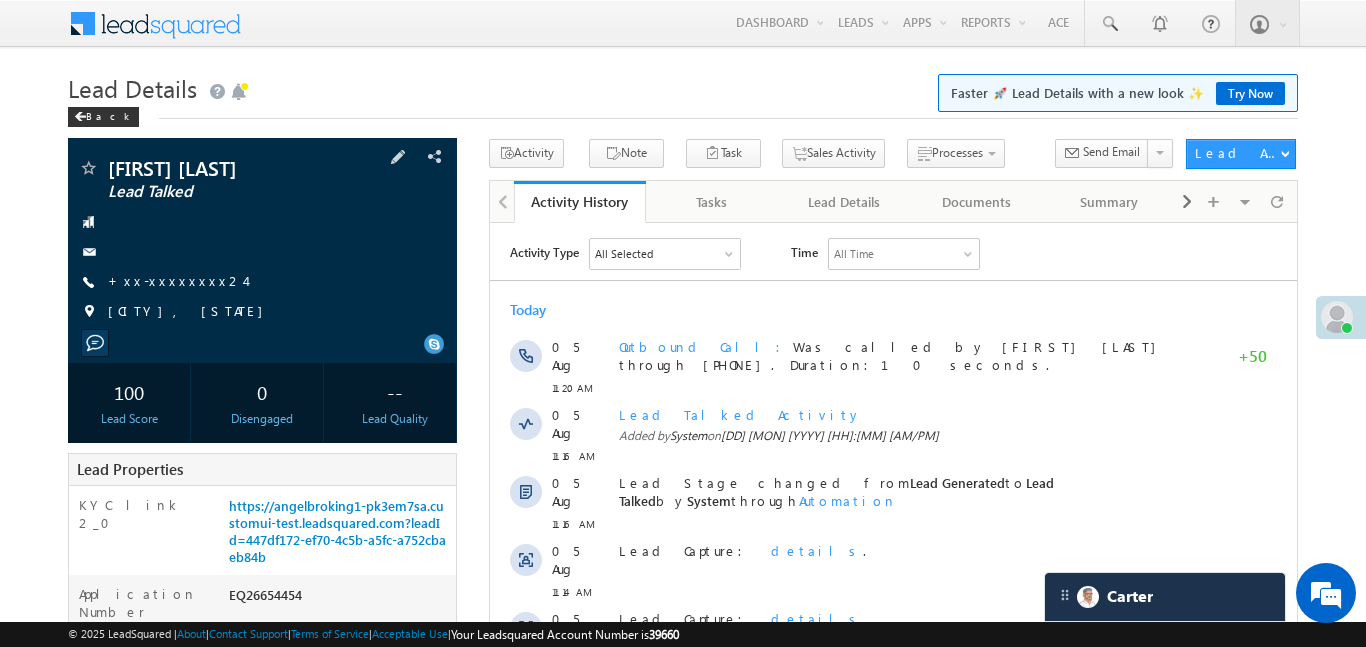click on "+xx-xxxxxxxx24" at bounding box center [262, 282] 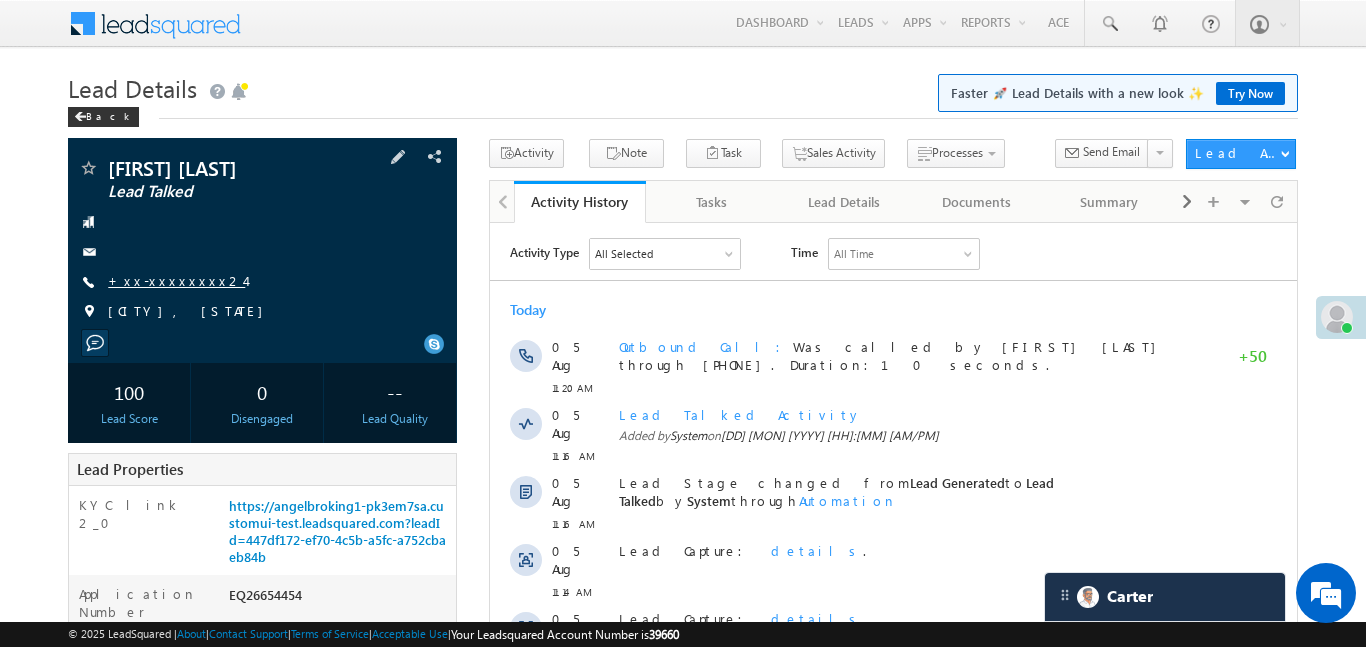 click on "+xx-xxxxxxxx24" at bounding box center (176, 280) 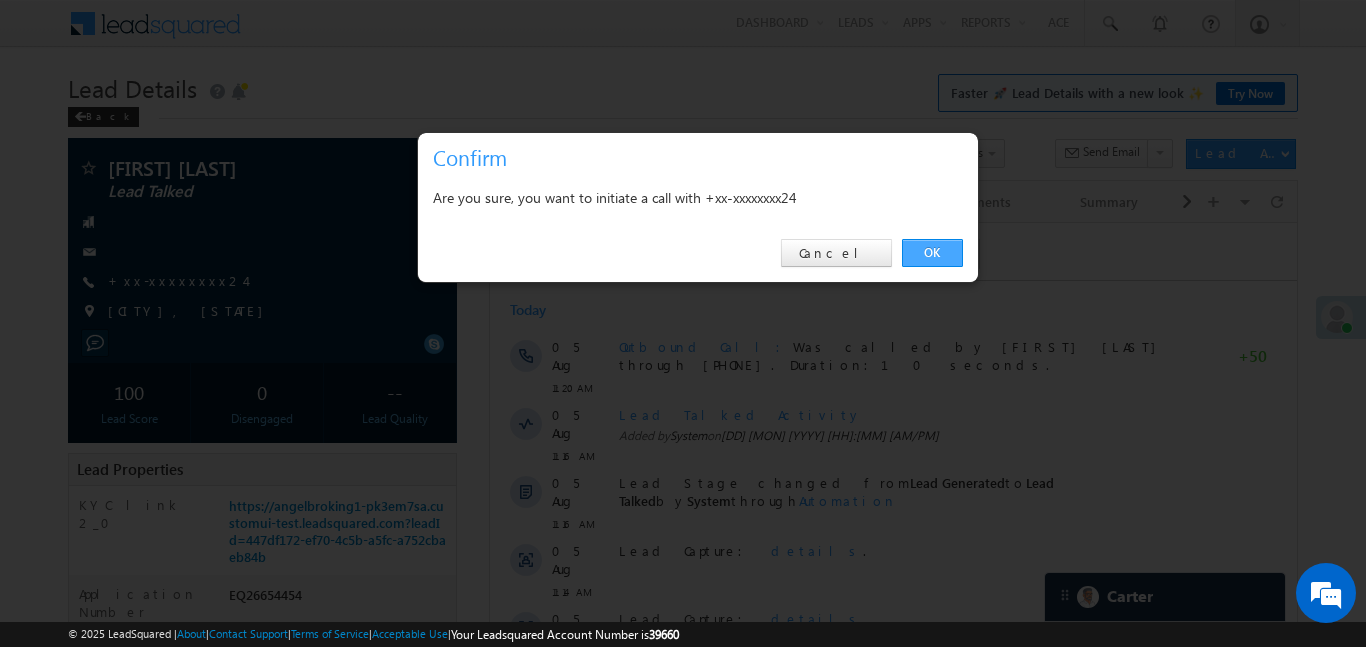 click on "OK" at bounding box center (932, 253) 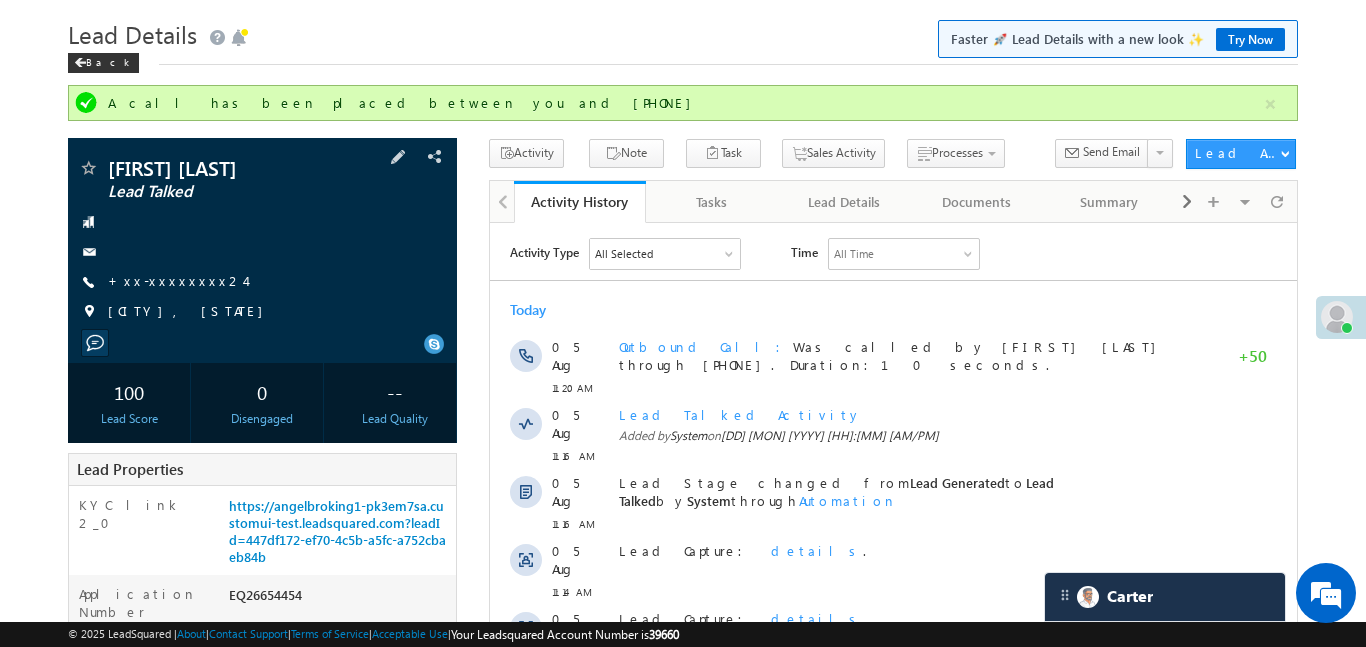 scroll, scrollTop: 107, scrollLeft: 0, axis: vertical 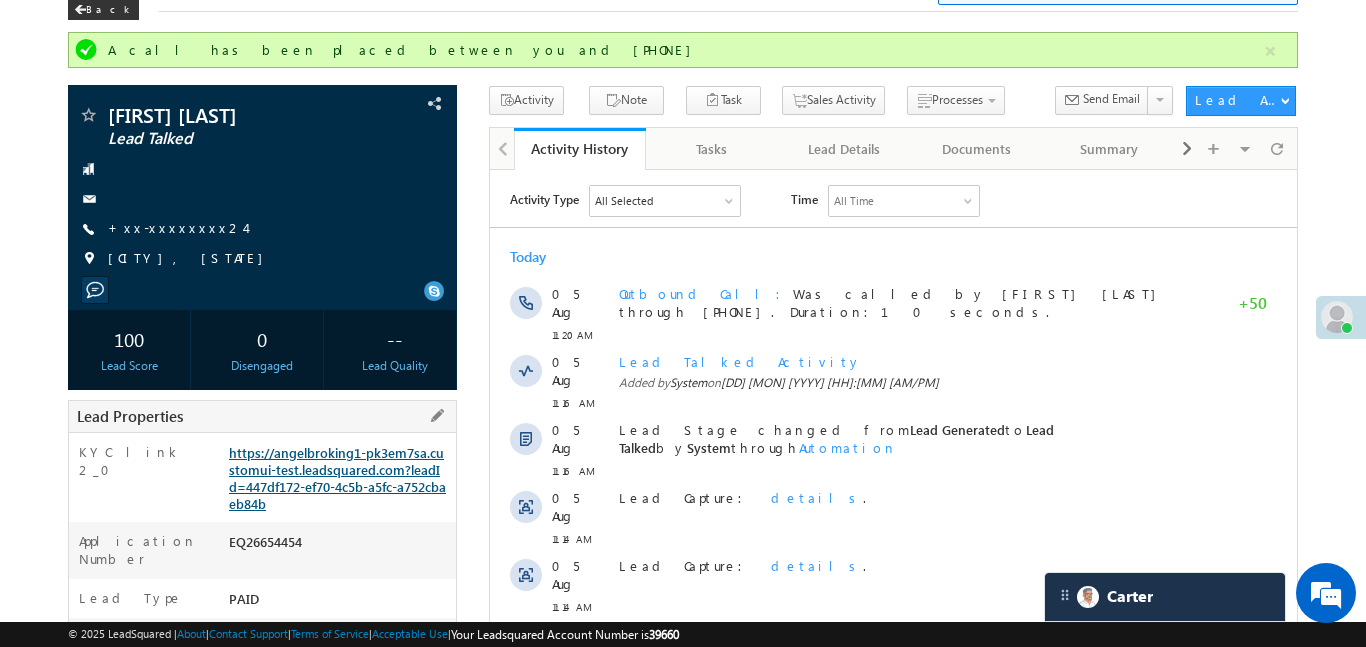 click on "https://example.com?leadId=447df172-ef70-4c5b-a5fc-a752cbaeb84b" at bounding box center [337, 478] 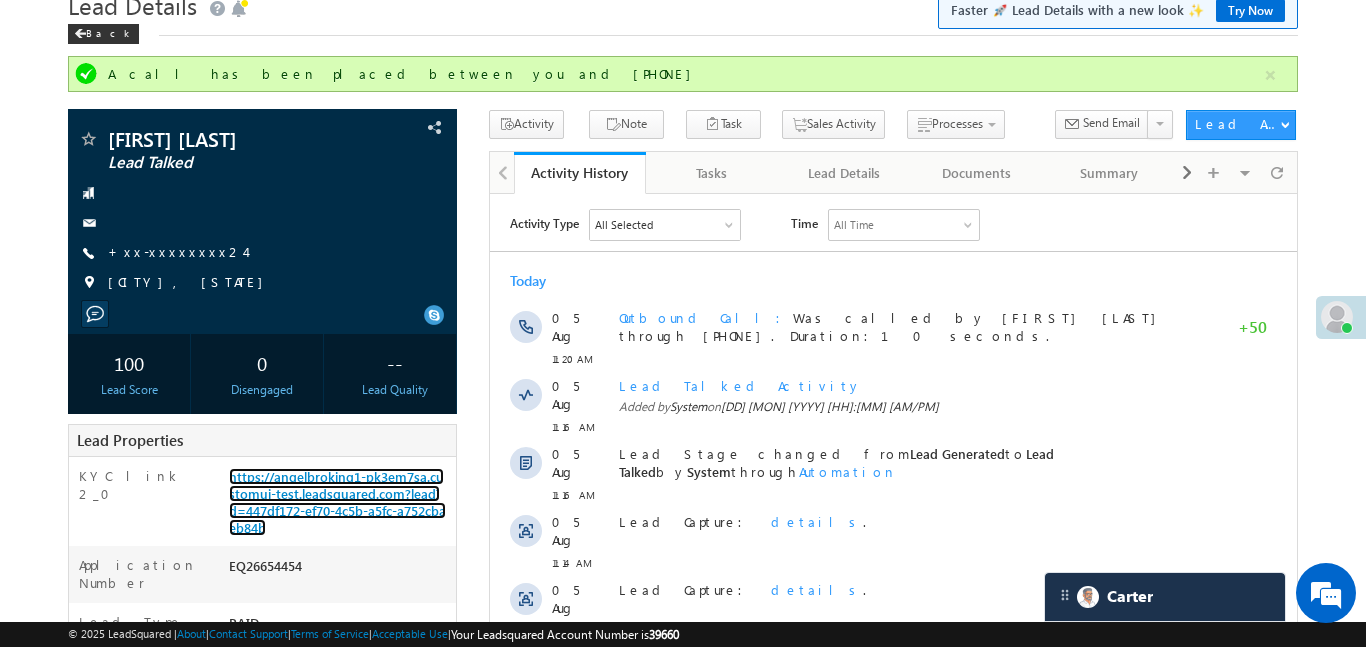scroll, scrollTop: 0, scrollLeft: 0, axis: both 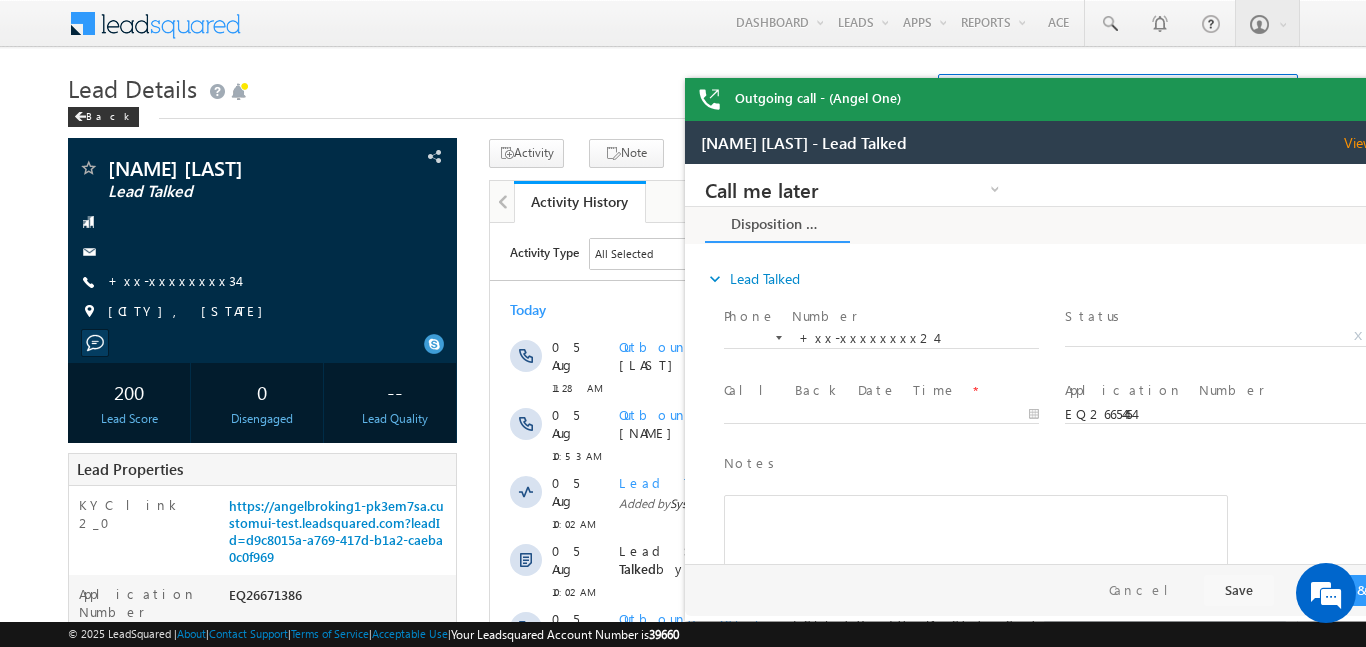 click on "Outgoing call -  (Angel One)" at bounding box center (1060, 99) 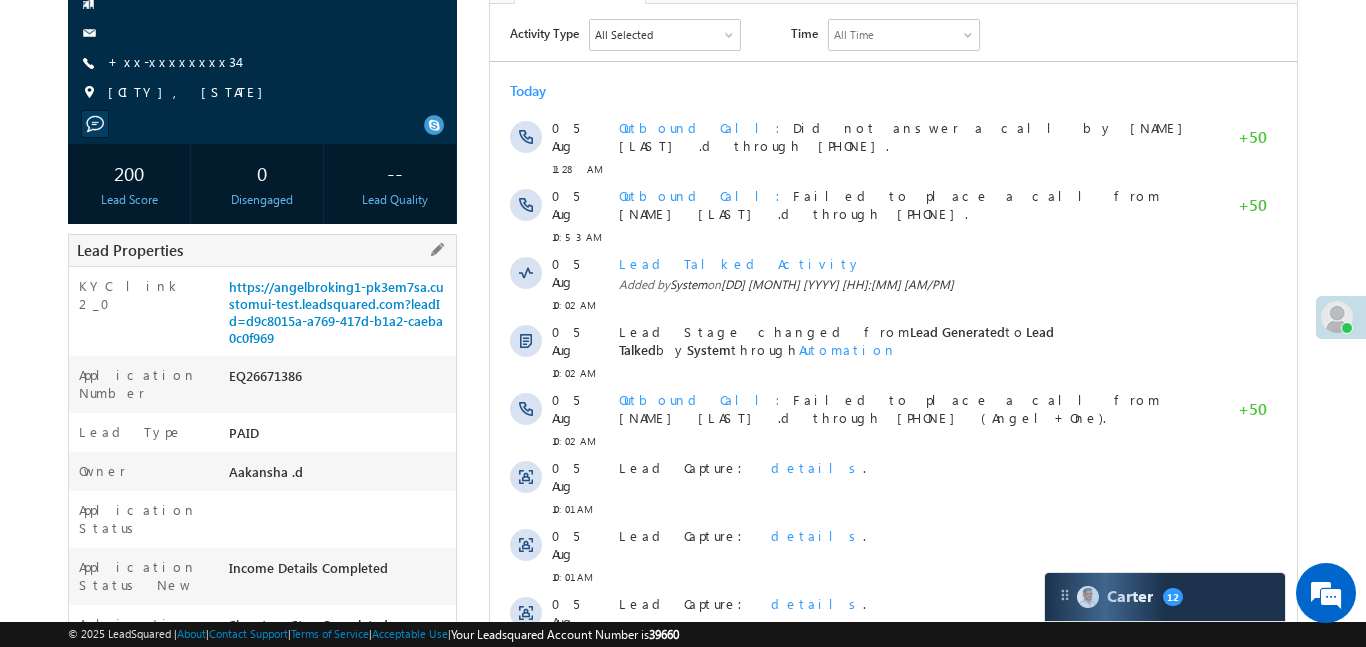 scroll, scrollTop: 224, scrollLeft: 0, axis: vertical 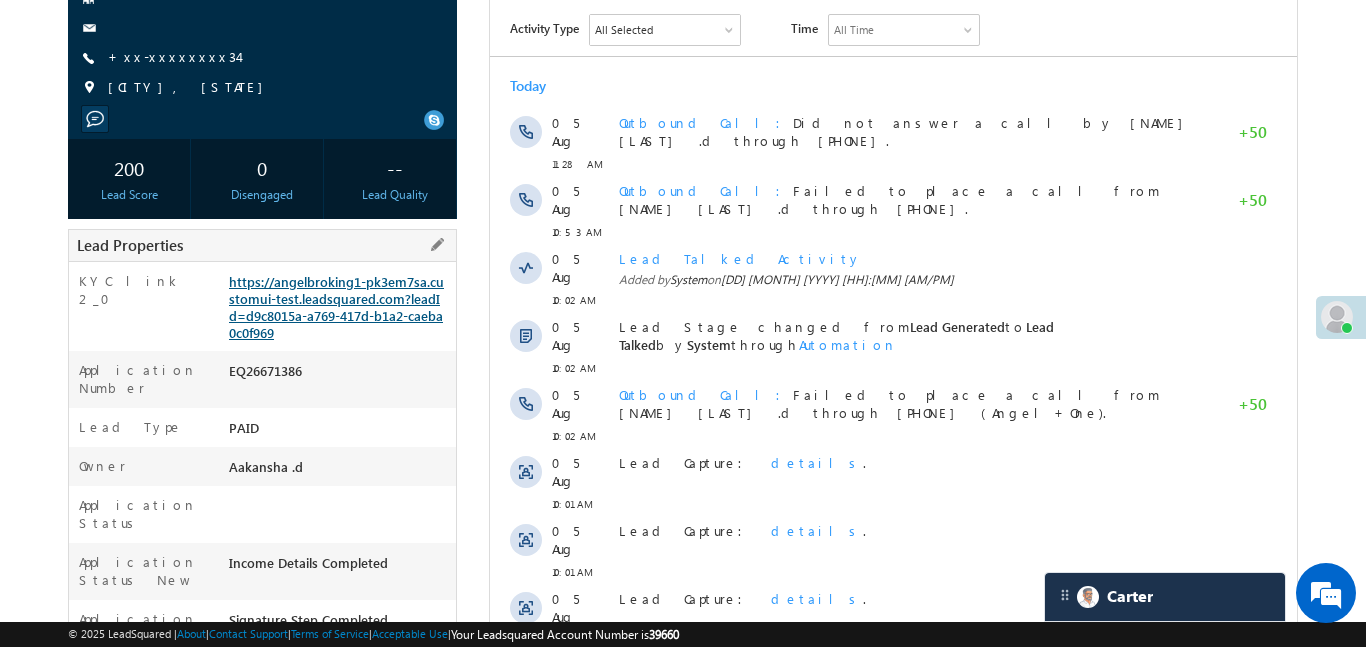 click on "https://angelbroking1-pk3em7sa.customui-test.leadsquared.com?leadId=d9c8015a-a769-417d-b1a2-caeba0c0f969" at bounding box center [336, 307] 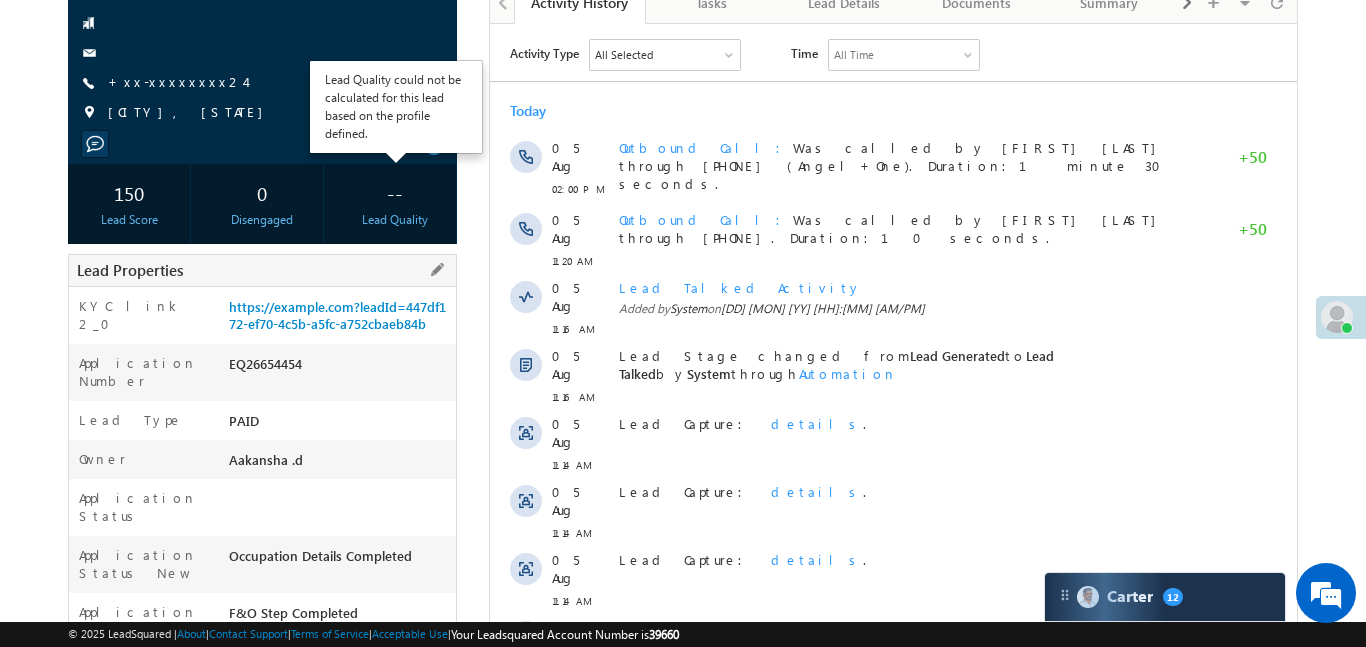 scroll, scrollTop: 168, scrollLeft: 0, axis: vertical 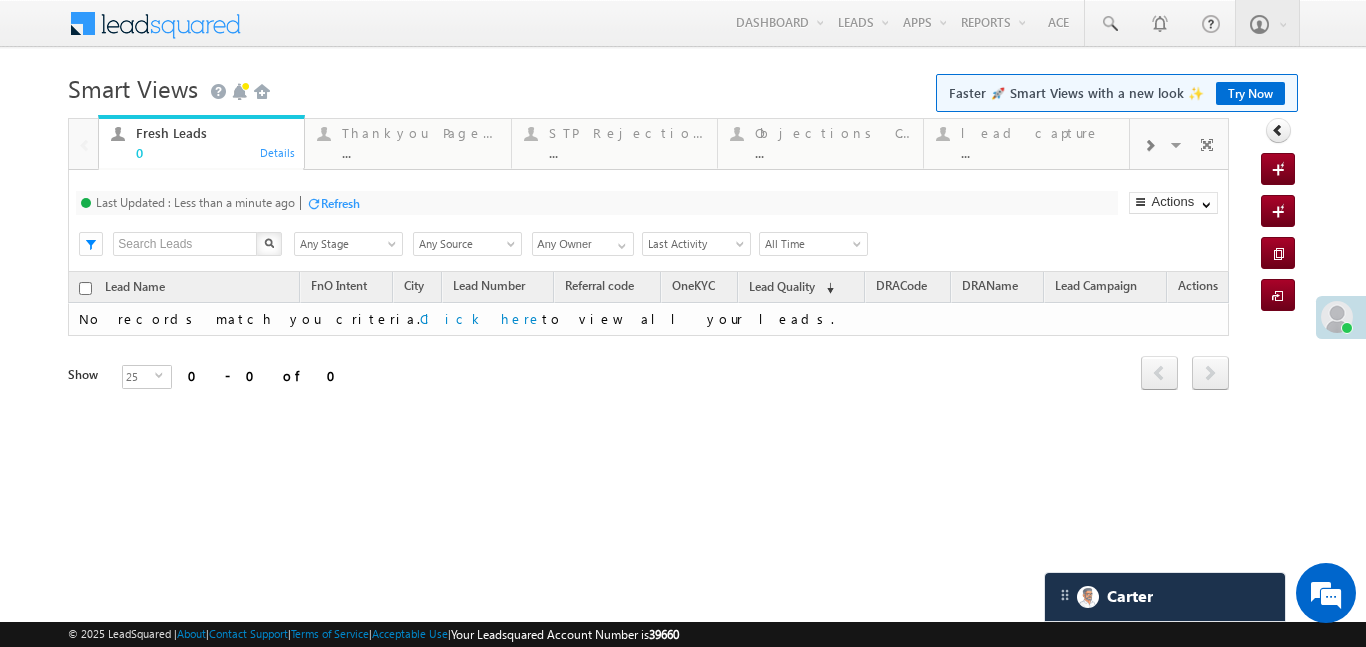 click at bounding box center [1149, 144] 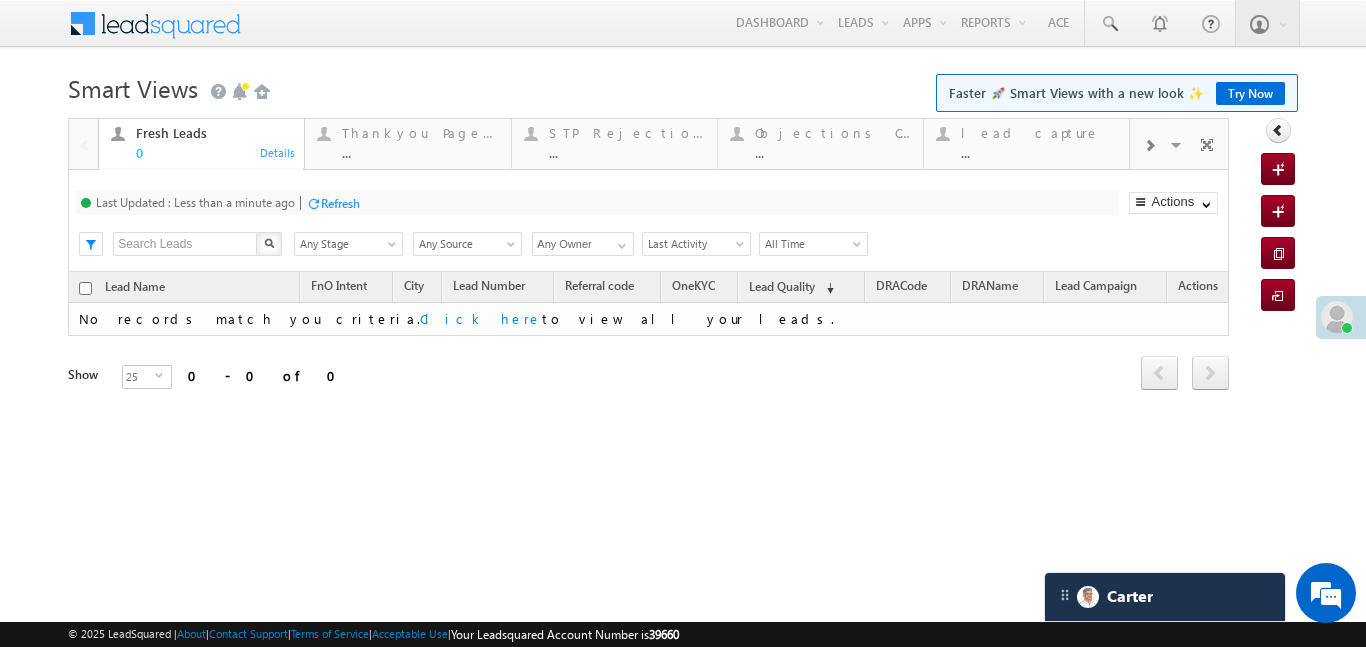 click at bounding box center (1149, 144) 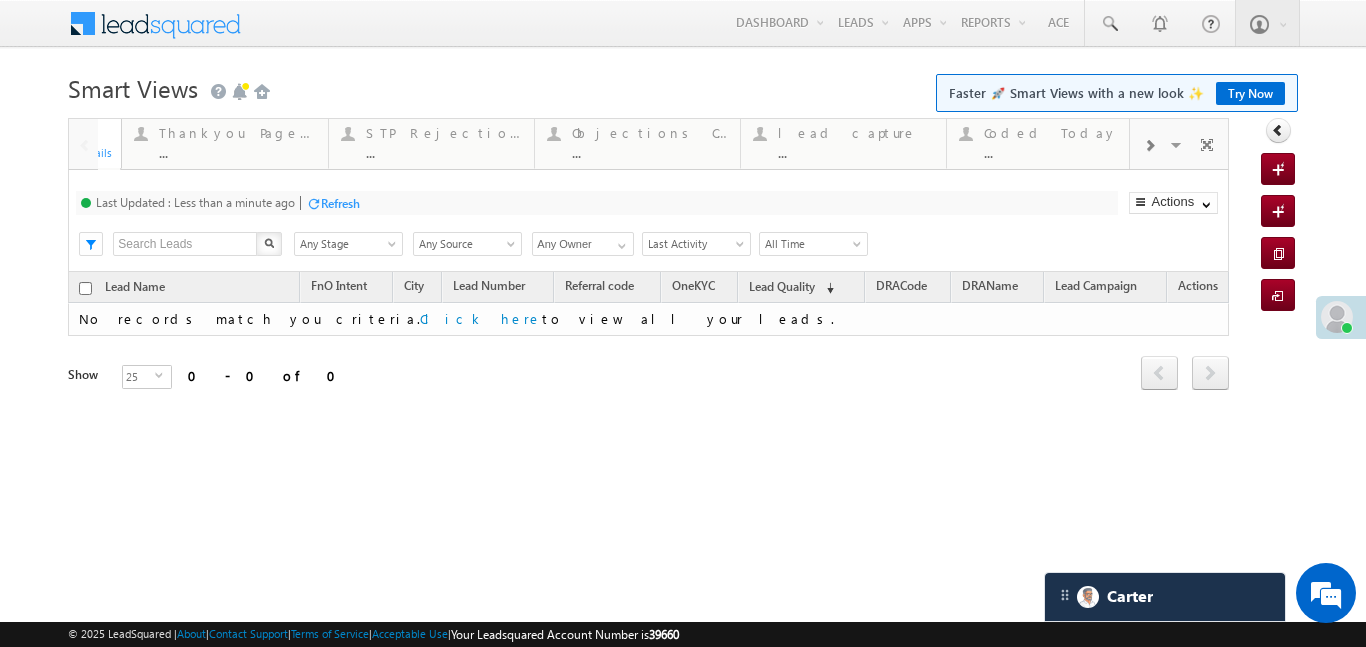 click at bounding box center (1149, 144) 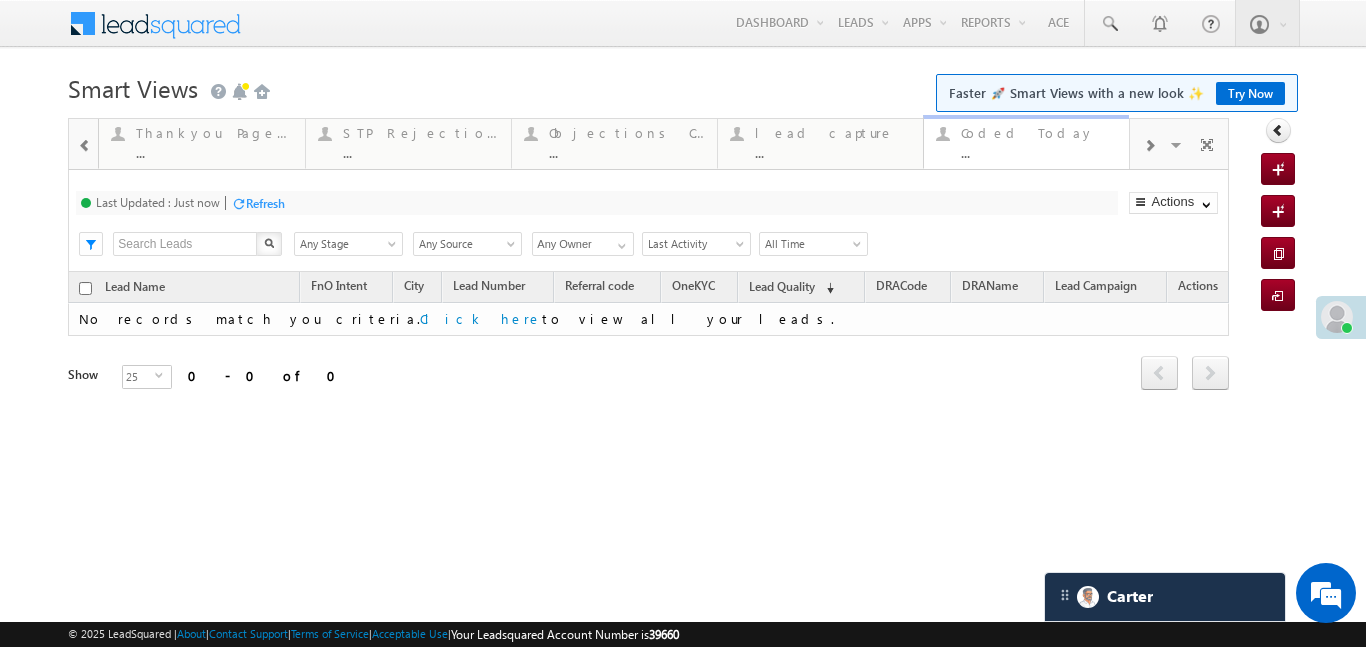 click on "Coded Today" at bounding box center [1039, 133] 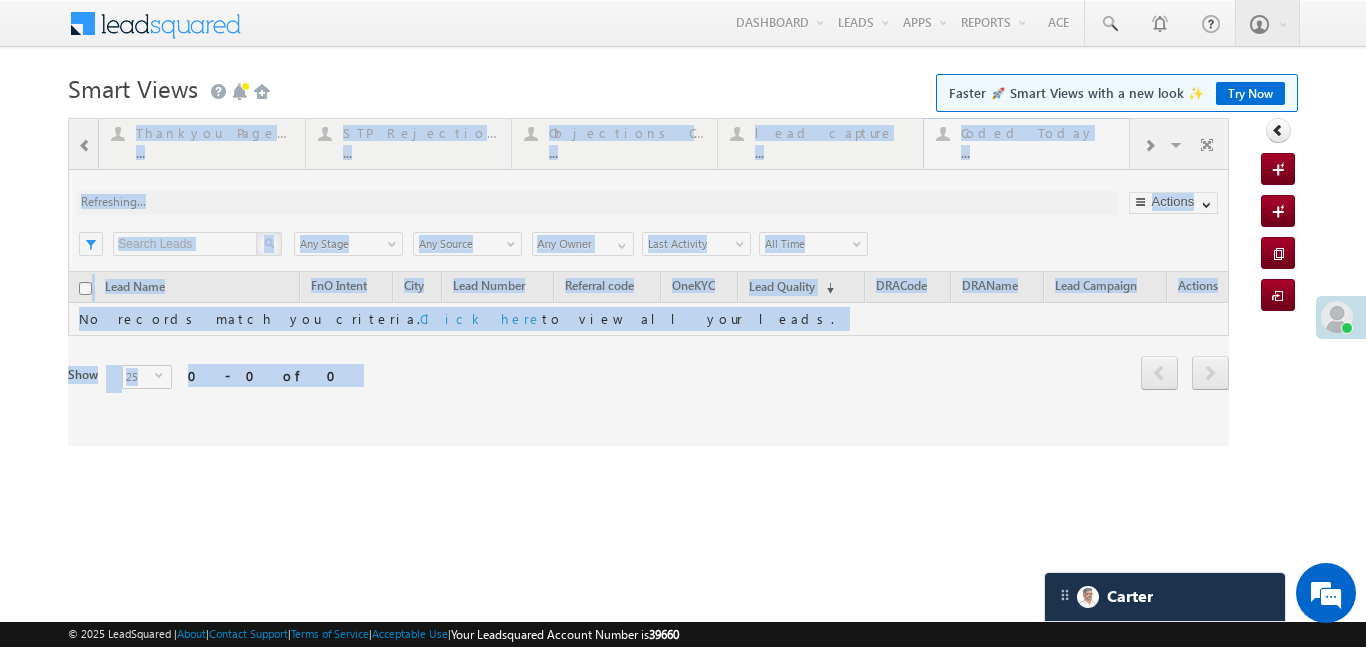 click at bounding box center [648, 282] 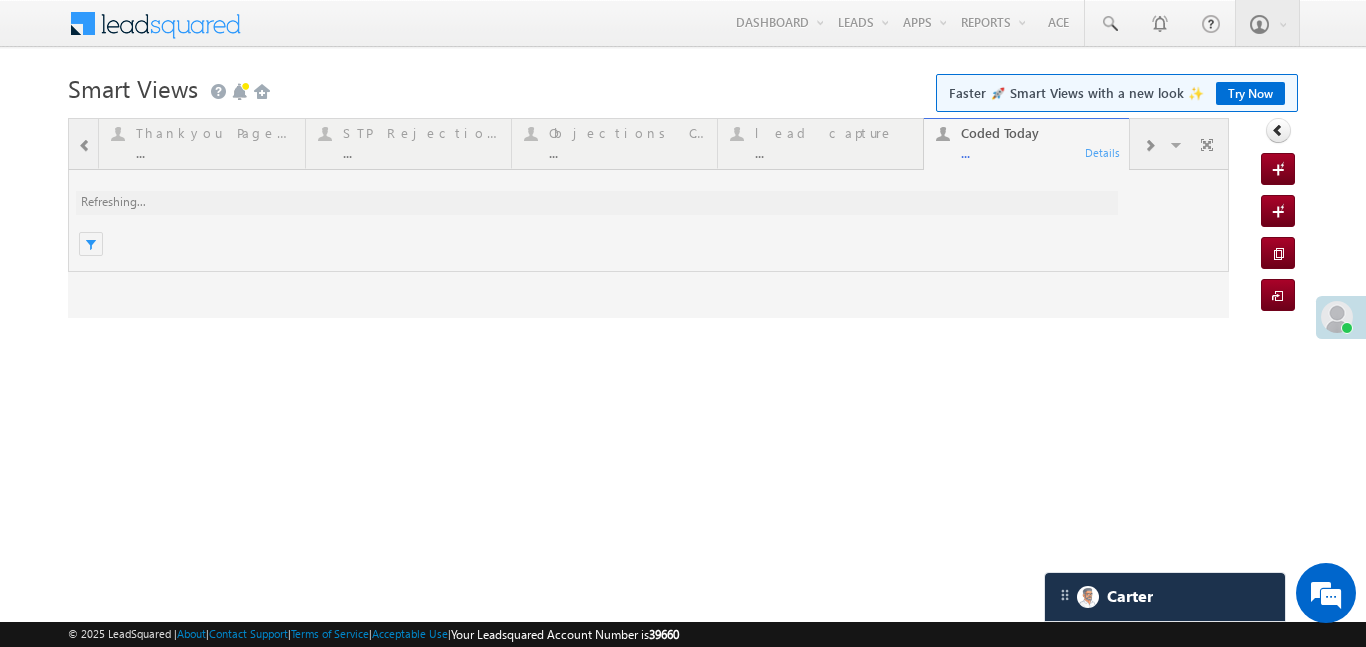 scroll, scrollTop: 0, scrollLeft: 0, axis: both 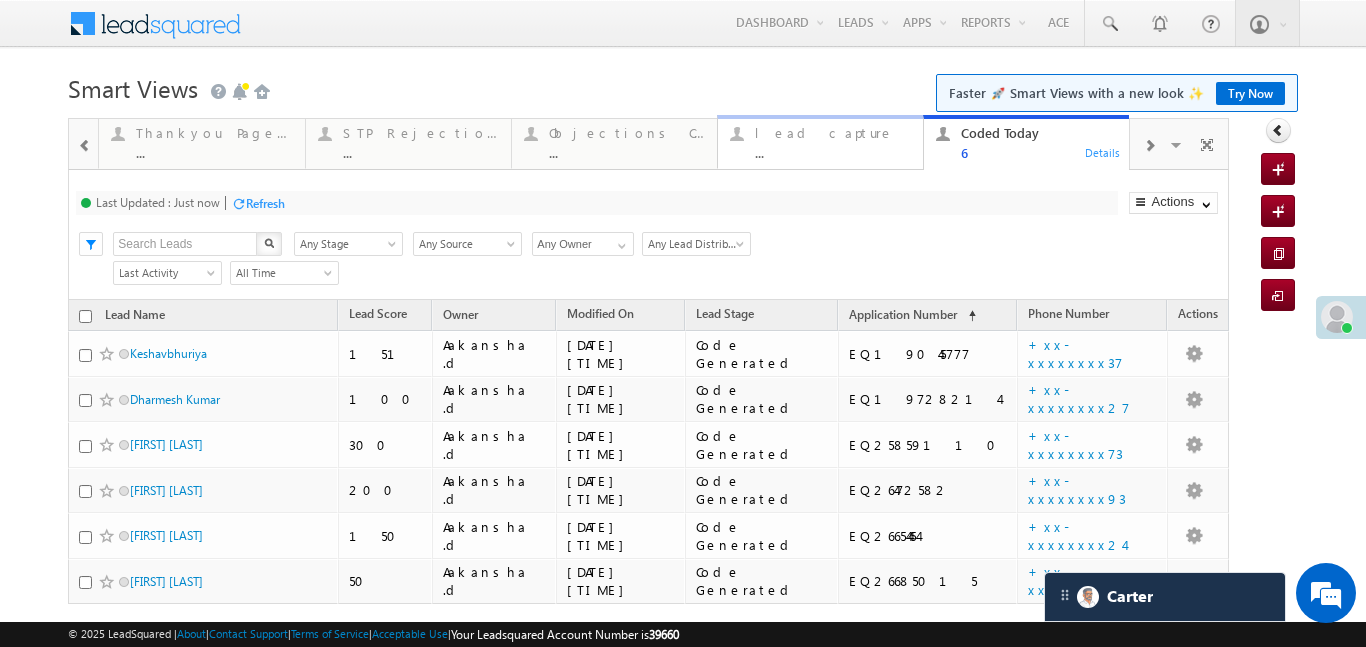 click on "lead capture ..." at bounding box center [833, 140] 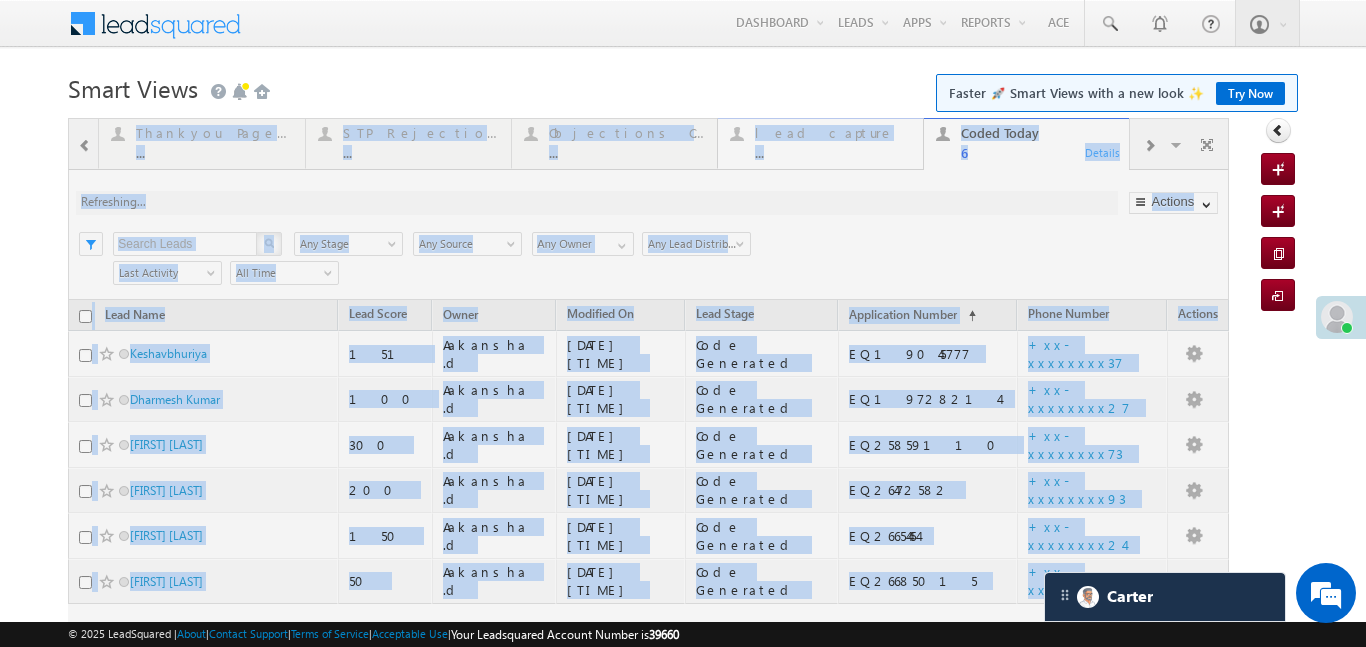 click at bounding box center [648, 416] 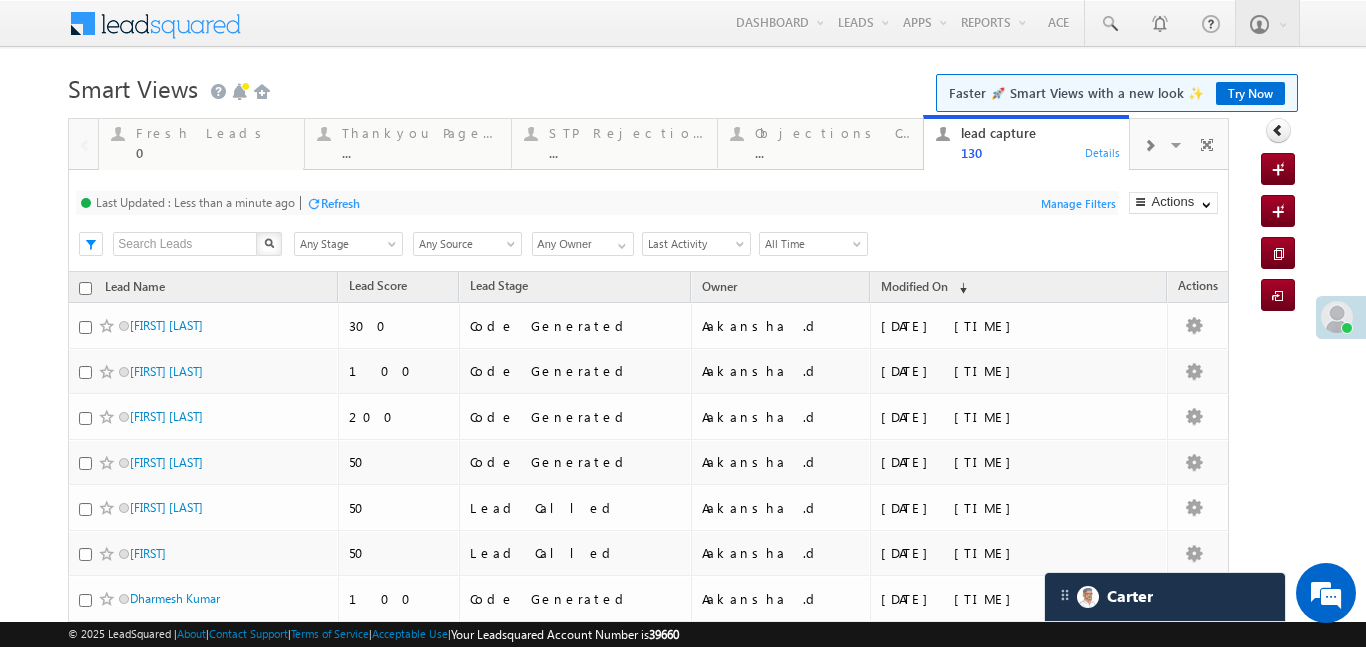 scroll, scrollTop: 0, scrollLeft: 0, axis: both 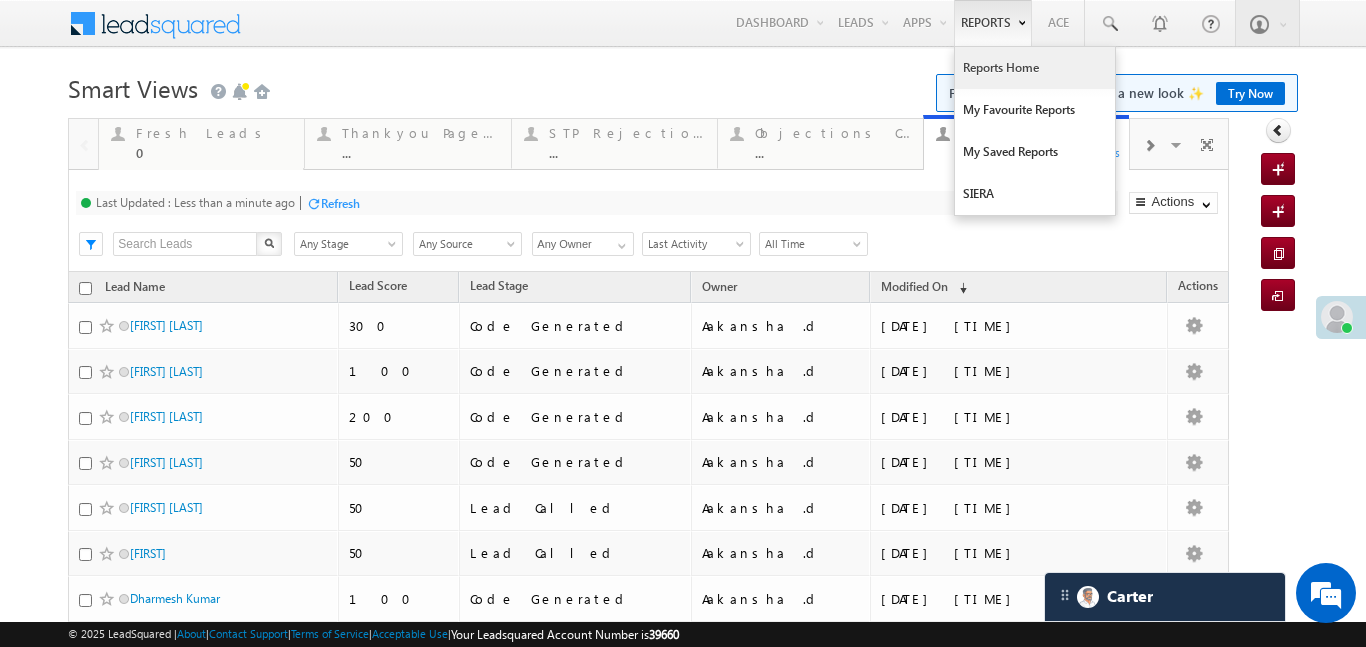 click on "Reports Home" at bounding box center [1035, 68] 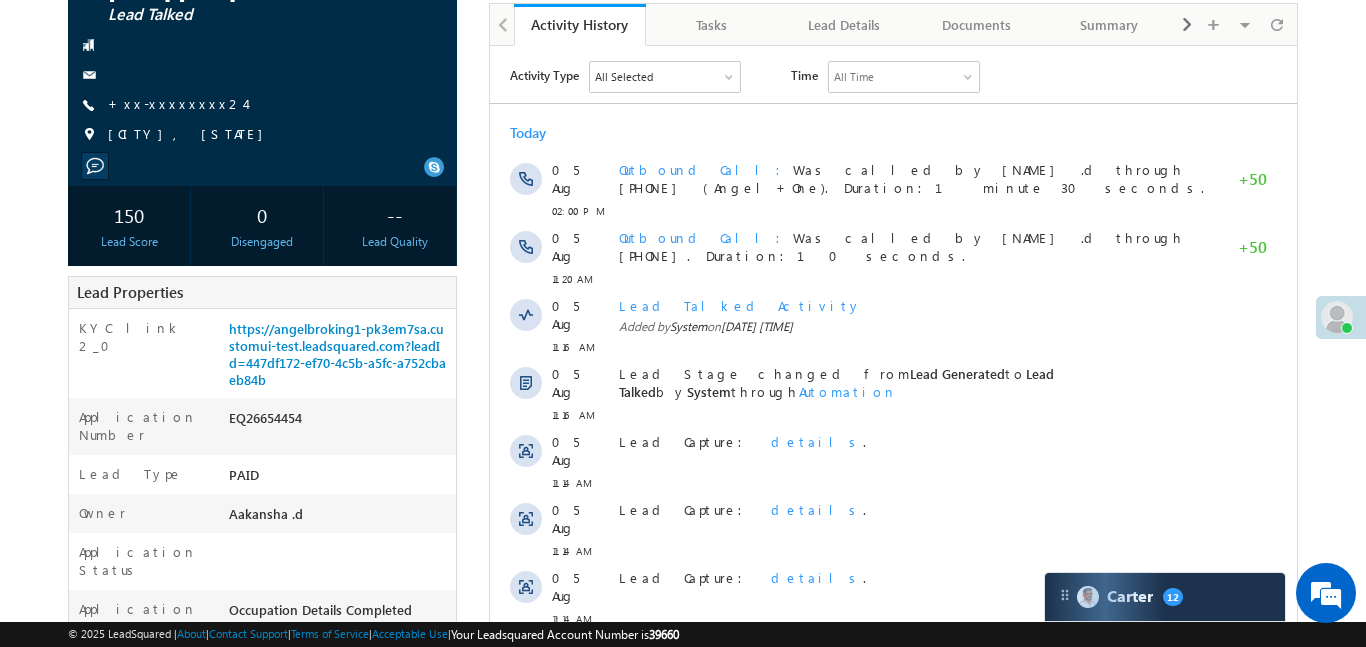 scroll, scrollTop: 157, scrollLeft: 0, axis: vertical 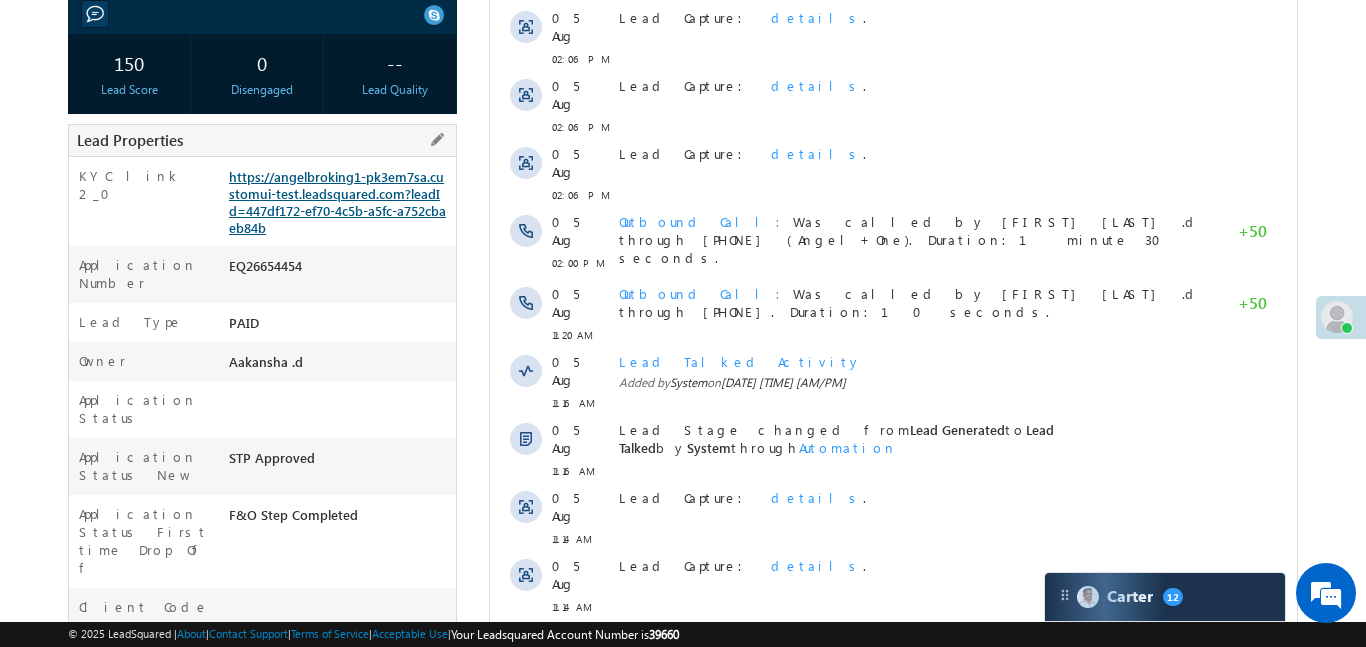 click on "https://angelbroking1-pk3em7sa.customui-test.leadsquared.com?leadId=447df172-ef70-4c5b-a5fc-a752cbaeb84b" at bounding box center (337, 202) 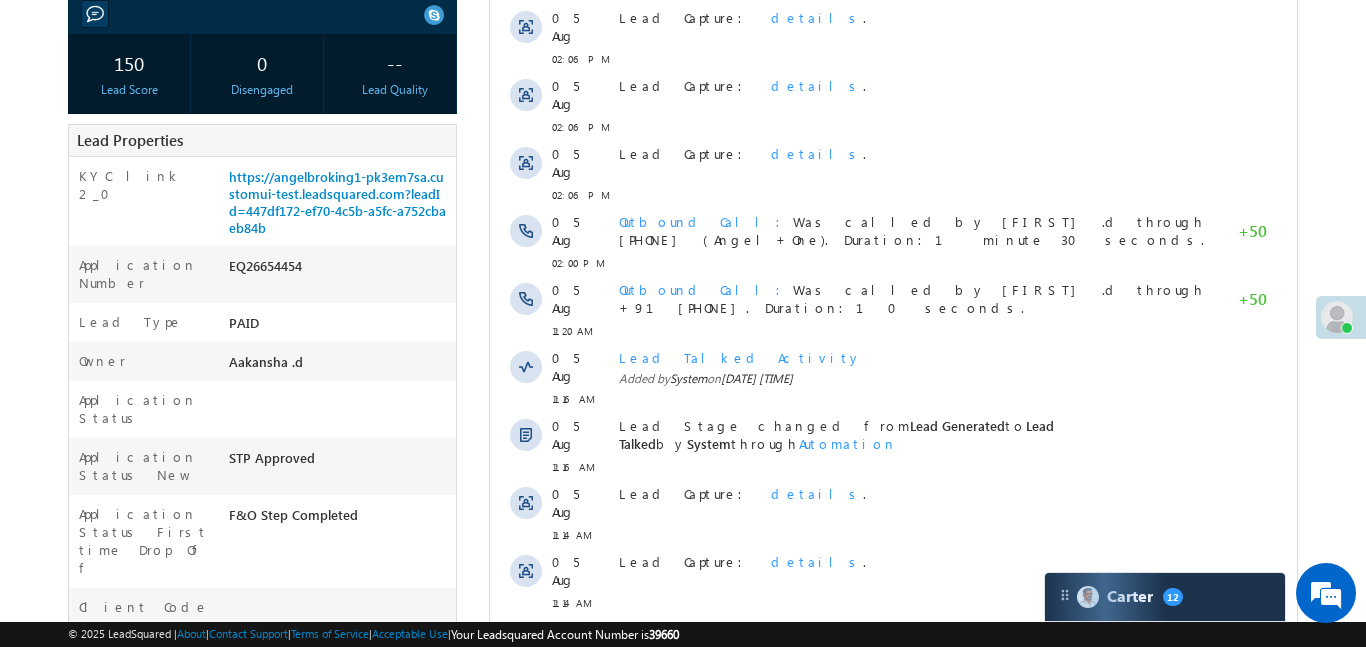 scroll, scrollTop: 0, scrollLeft: 0, axis: both 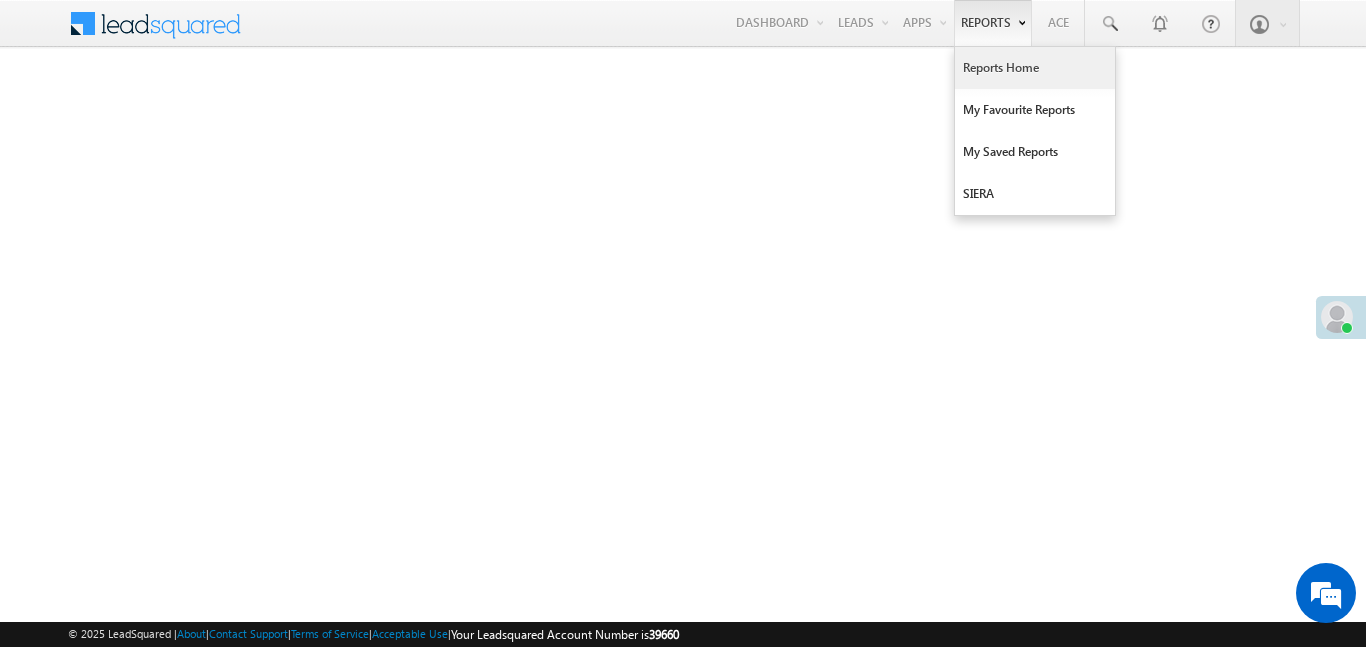 click on "Reports Home" at bounding box center (1035, 68) 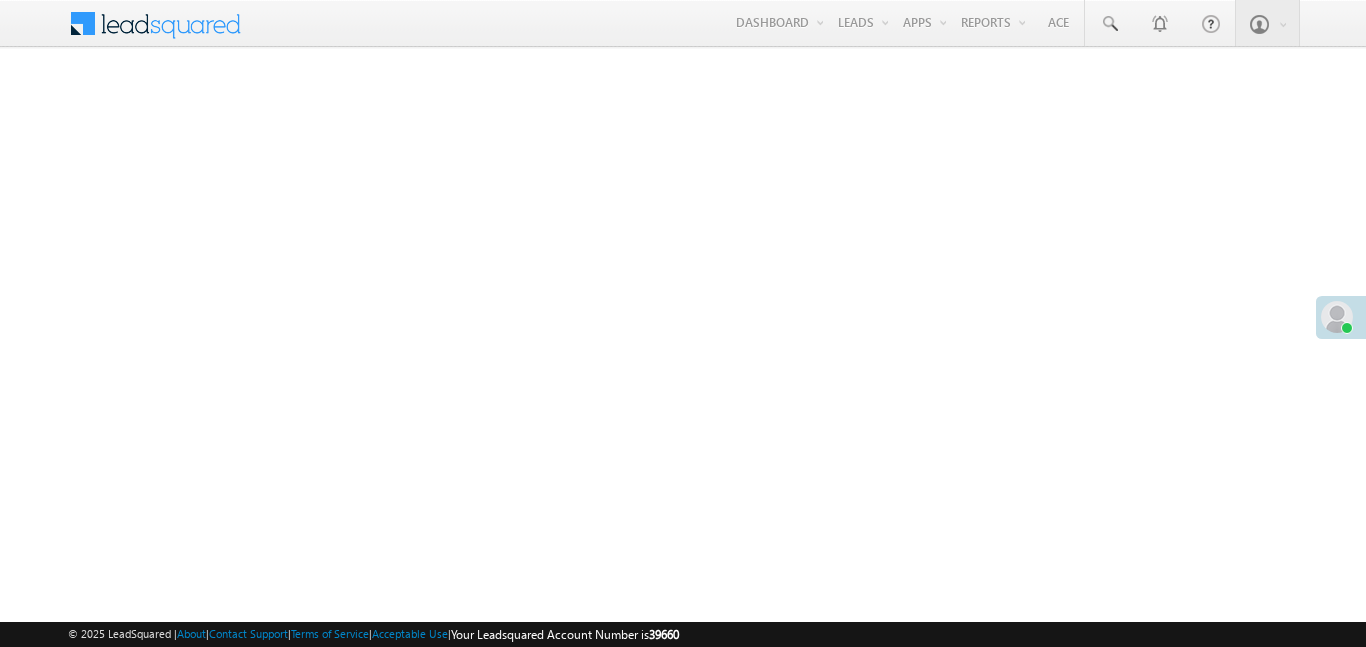 scroll, scrollTop: 0, scrollLeft: 0, axis: both 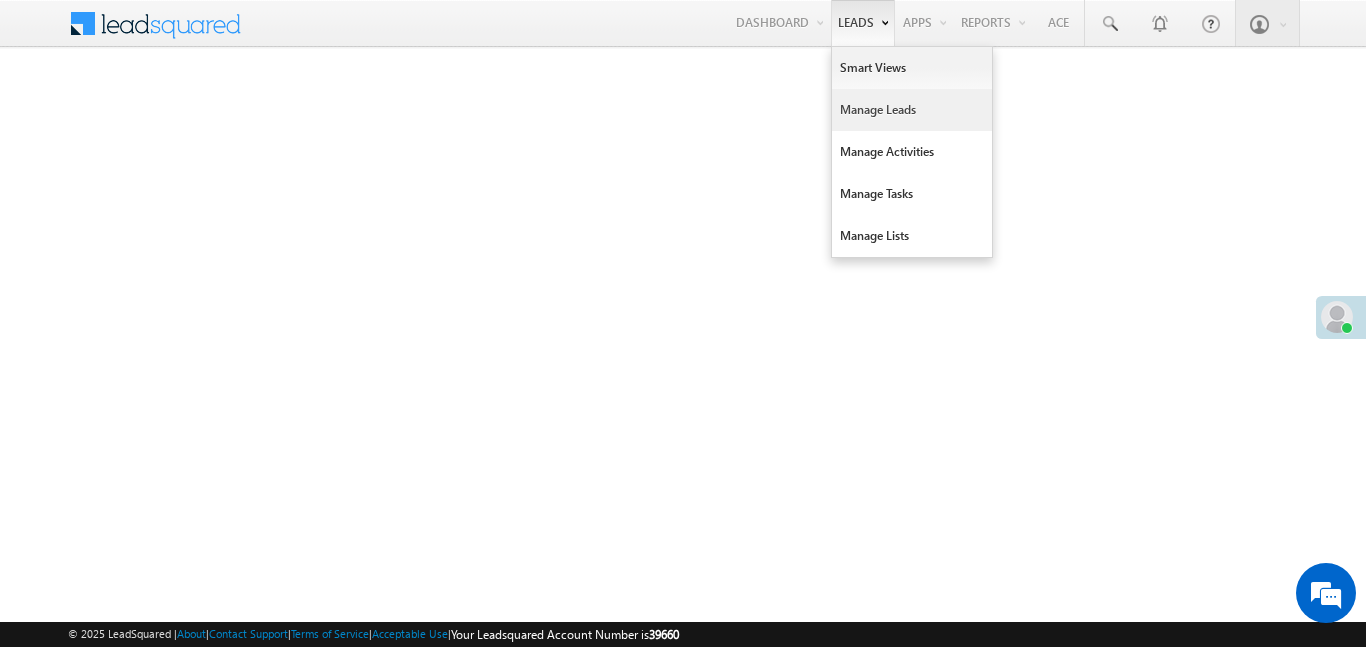 click on "Manage Leads" at bounding box center [912, 110] 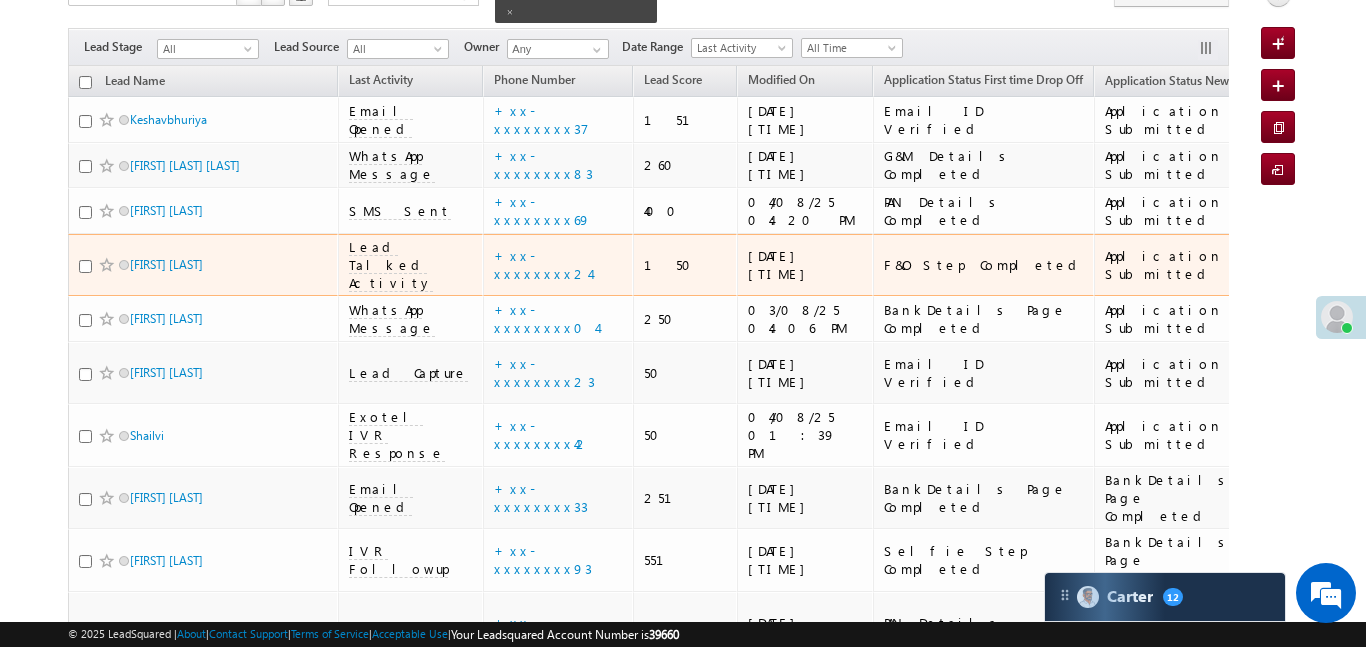 scroll, scrollTop: 218, scrollLeft: 0, axis: vertical 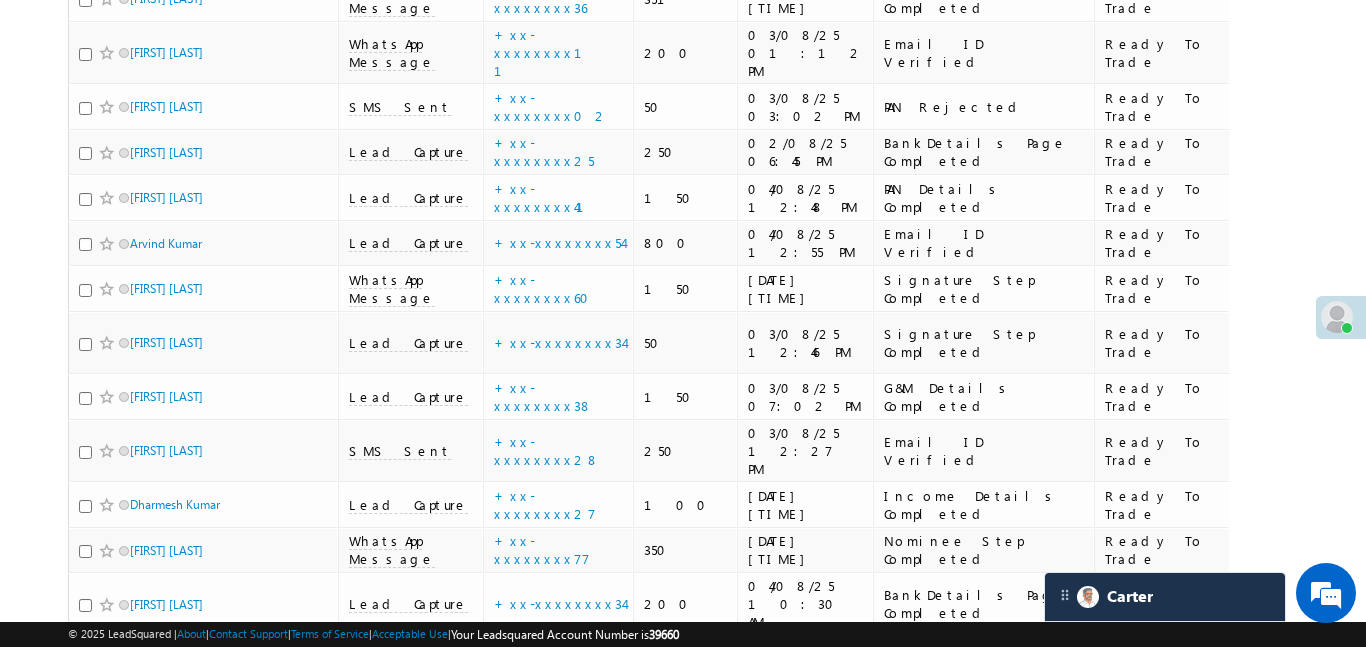 click on "Vikas Sharma" at bounding box center (203, 551) 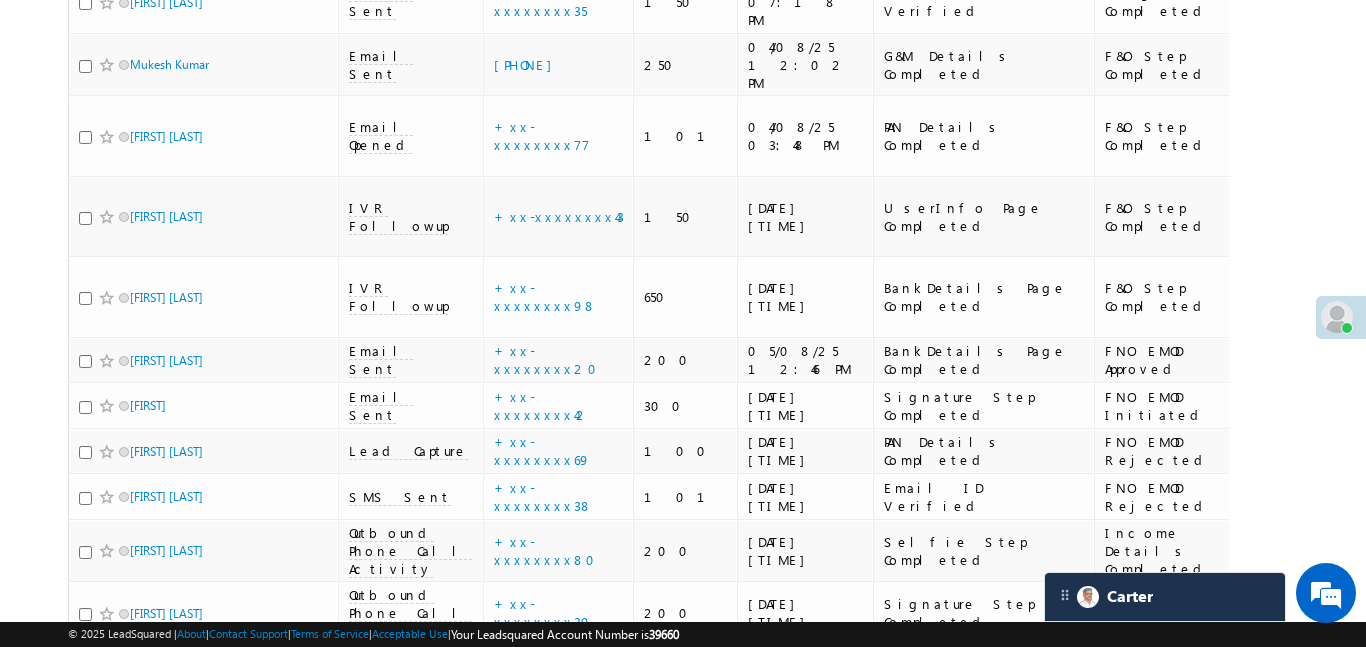 scroll, scrollTop: 4927, scrollLeft: 0, axis: vertical 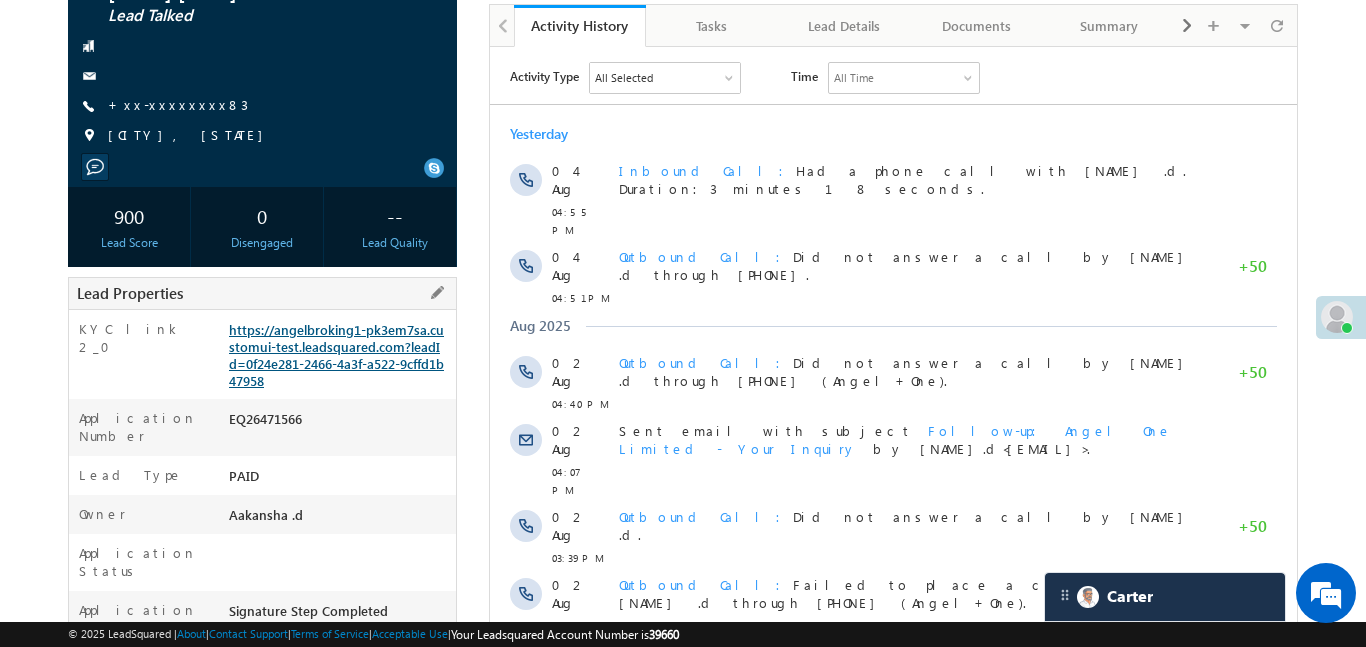 click on "https://angelbroking1-pk3em7sa.customui-test.leadsquared.com?leadId=0f24e281-2466-4a3f-a522-9cffd1b47958" at bounding box center (336, 355) 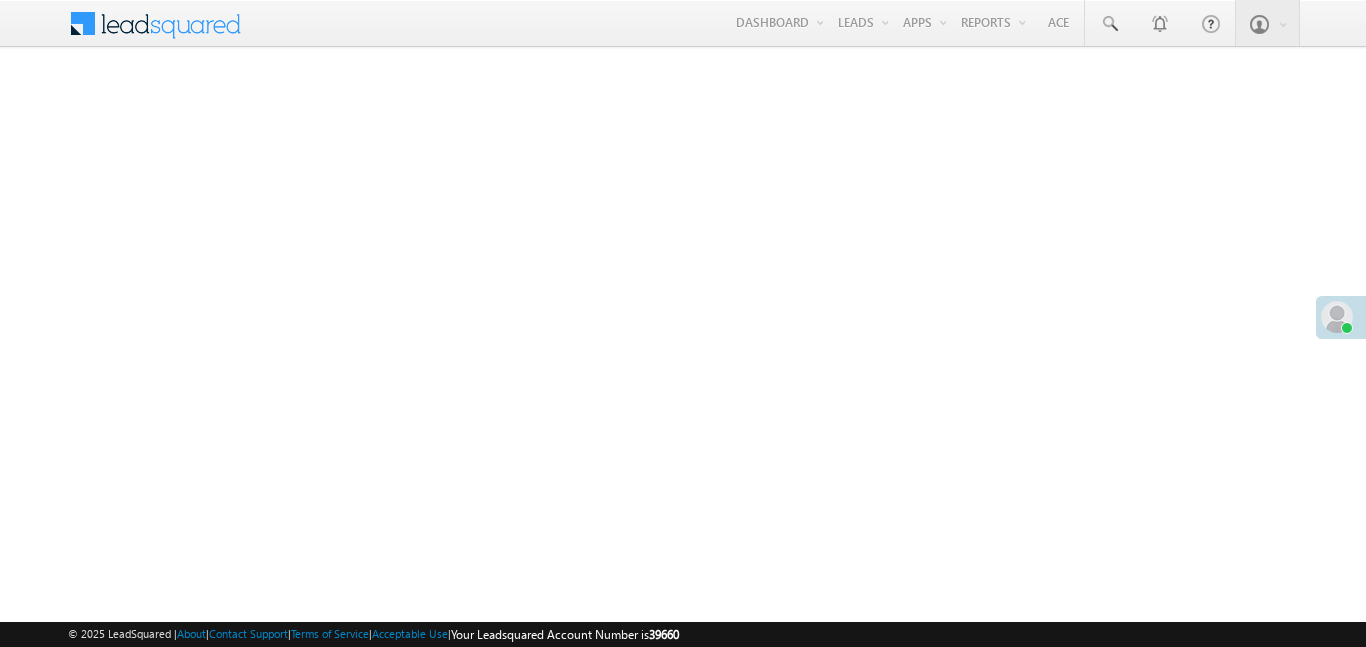 scroll, scrollTop: 0, scrollLeft: 0, axis: both 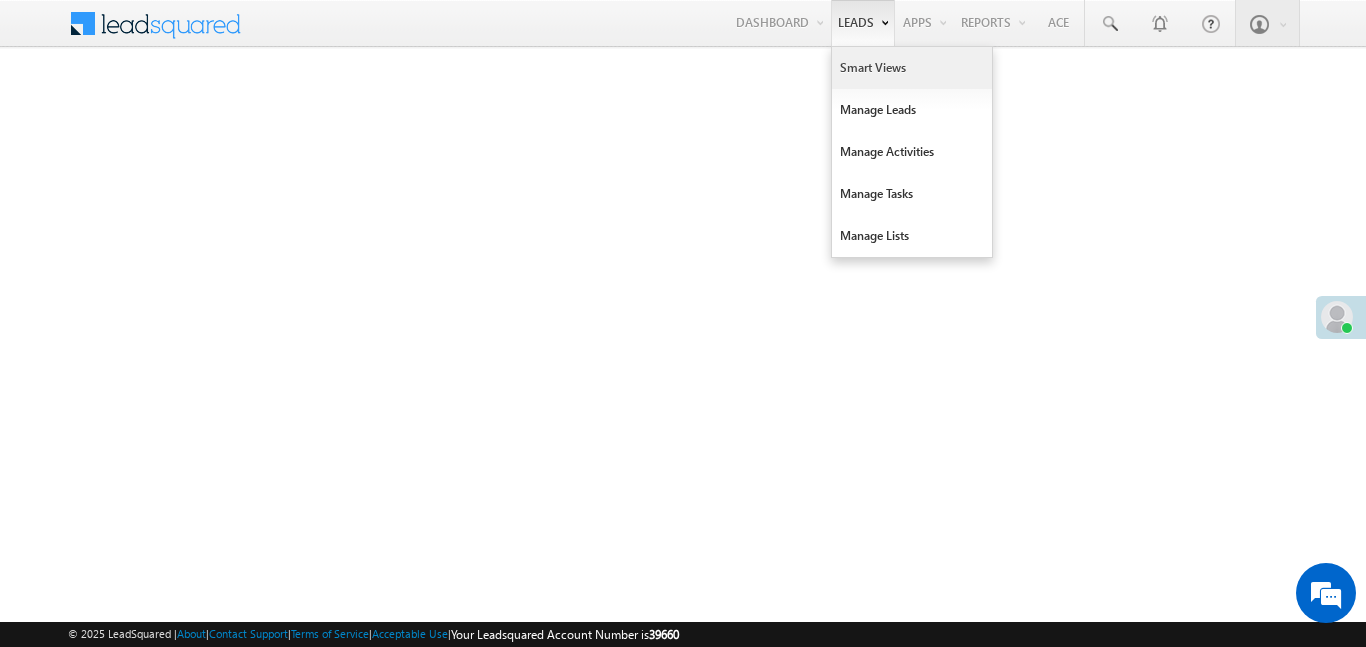 click on "Smart Views" at bounding box center (912, 68) 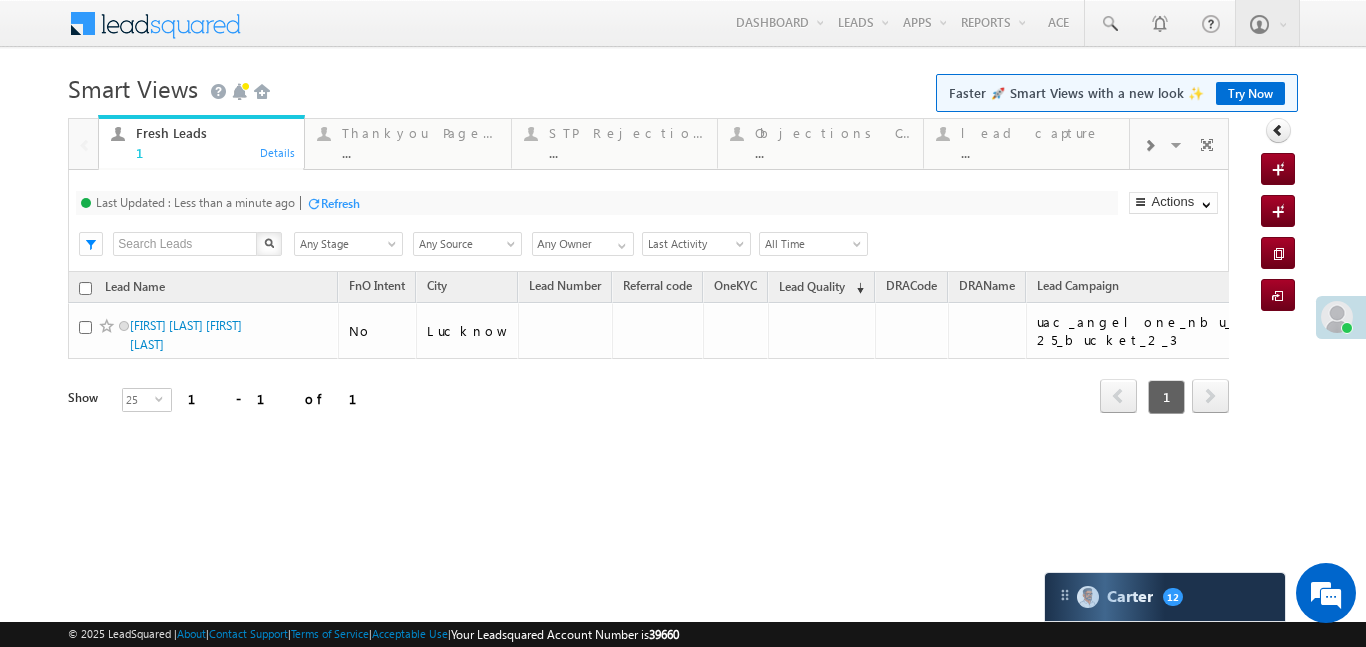 scroll, scrollTop: 0, scrollLeft: 0, axis: both 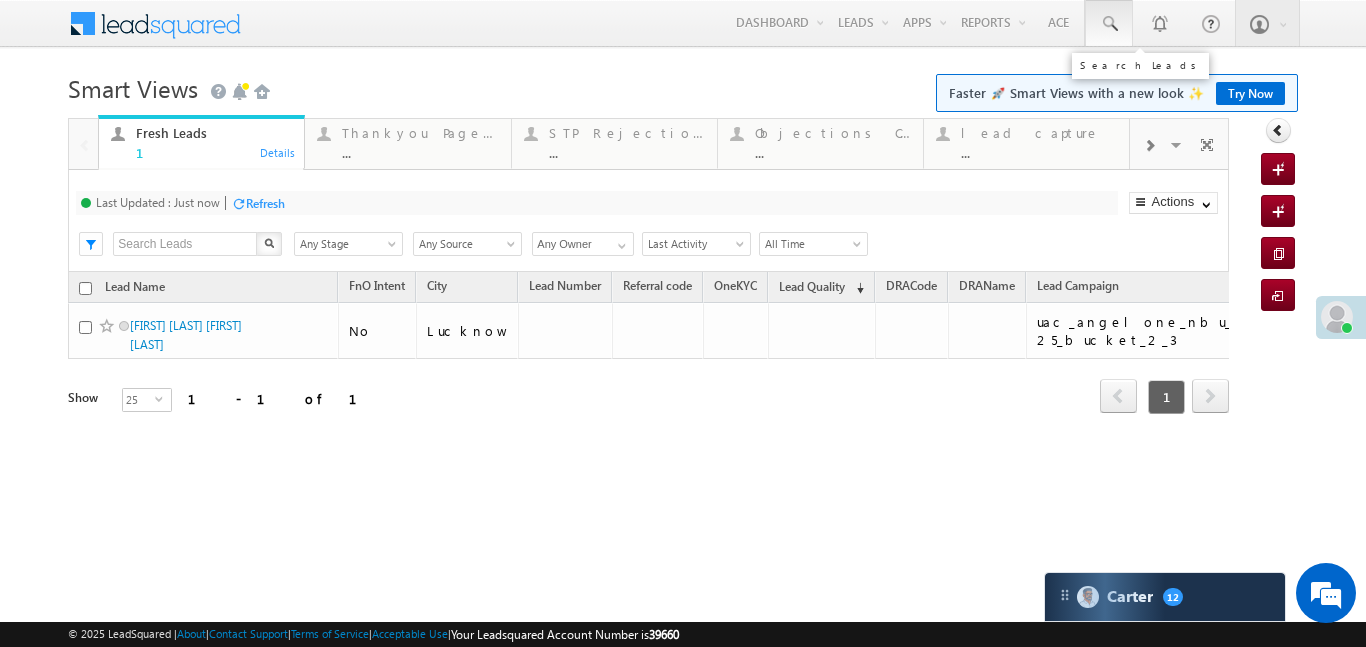 click at bounding box center (1109, 24) 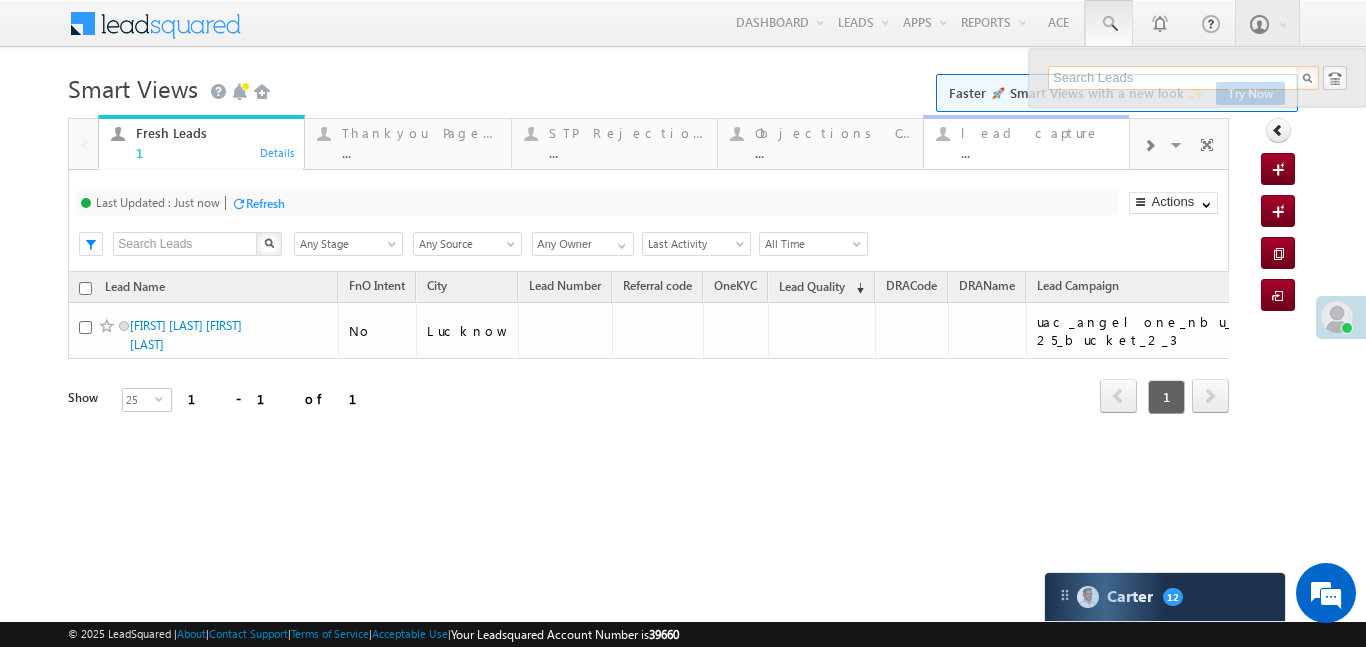 paste on "EQ26571884" 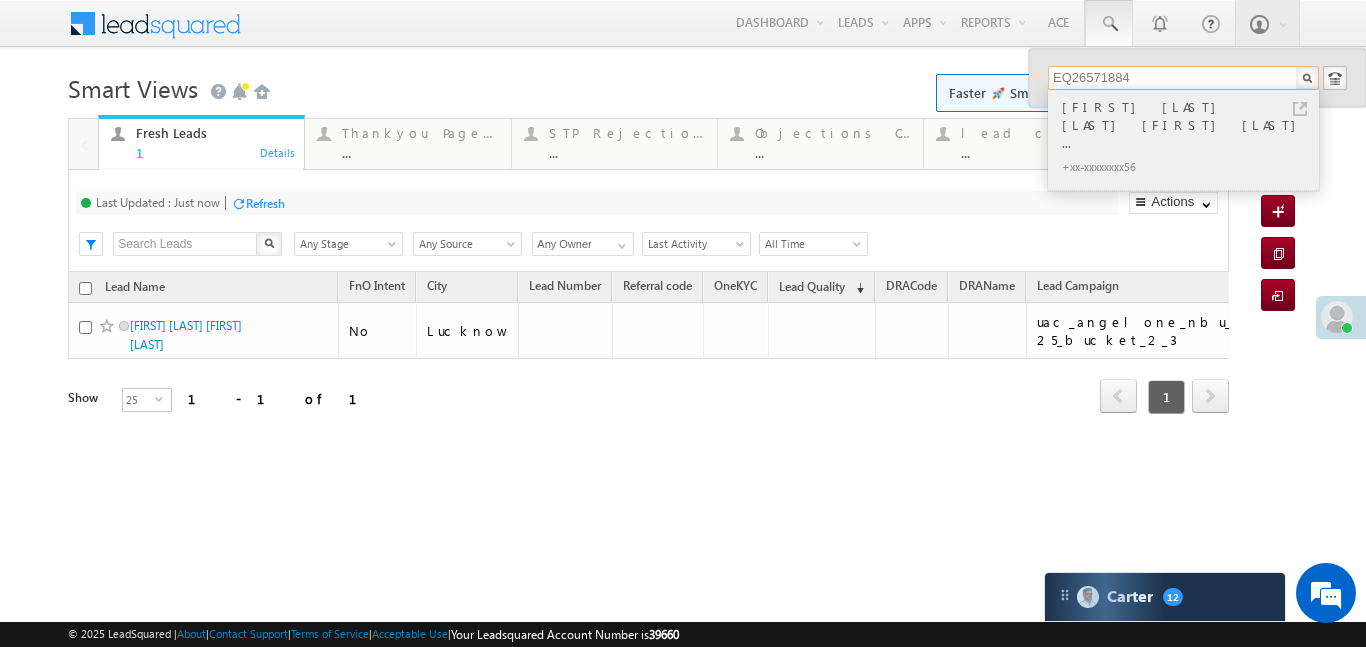 type on "EQ26571884" 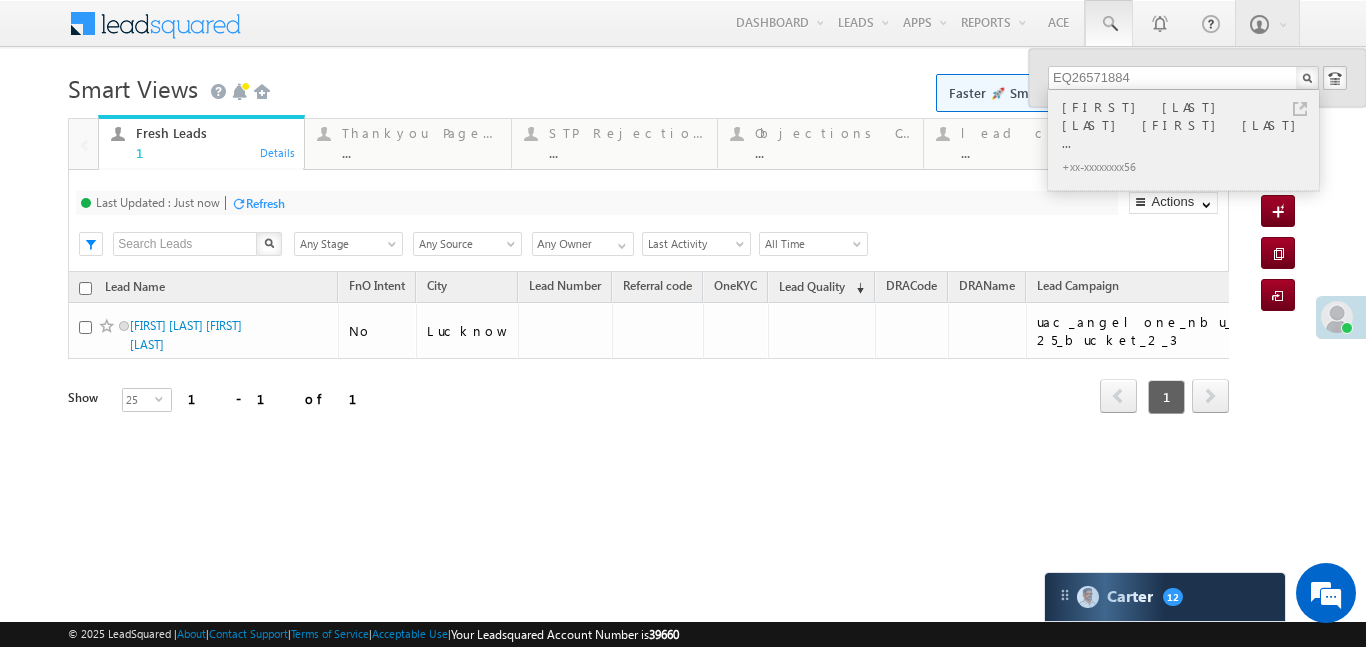 click on "Ram Kumar Mishra Ram Kumar ..." at bounding box center [1192, 125] 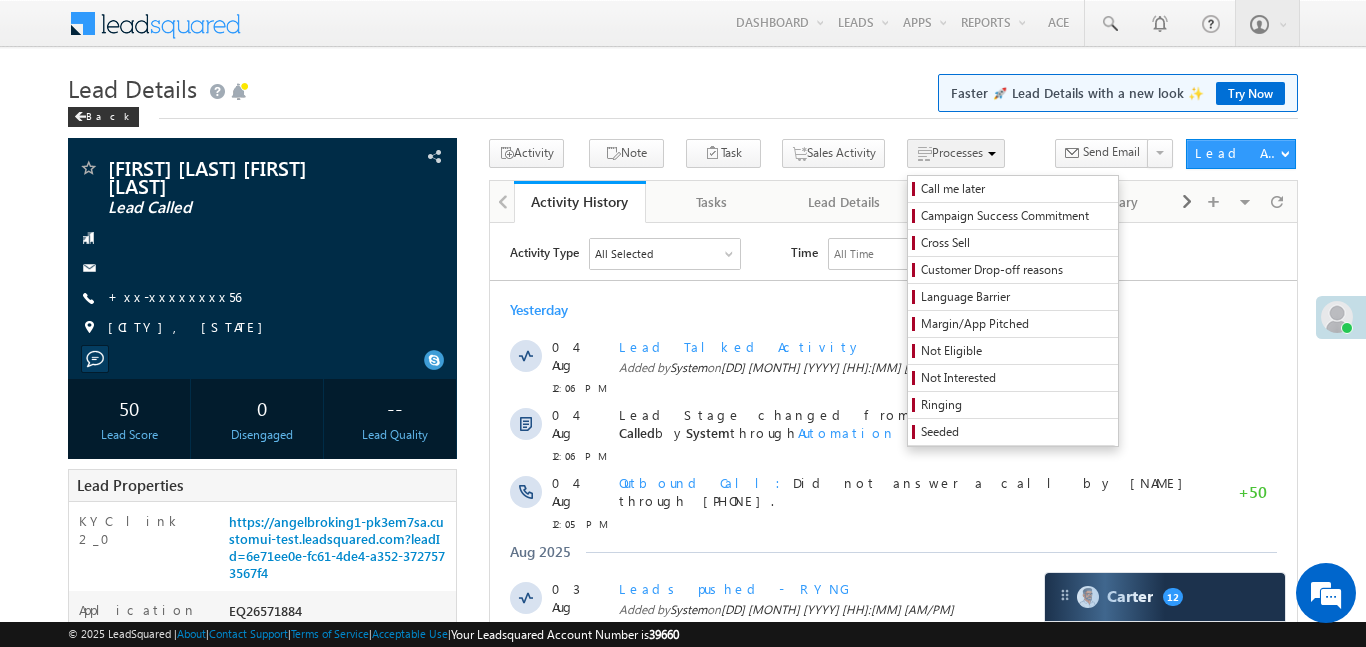 scroll, scrollTop: 20, scrollLeft: 0, axis: vertical 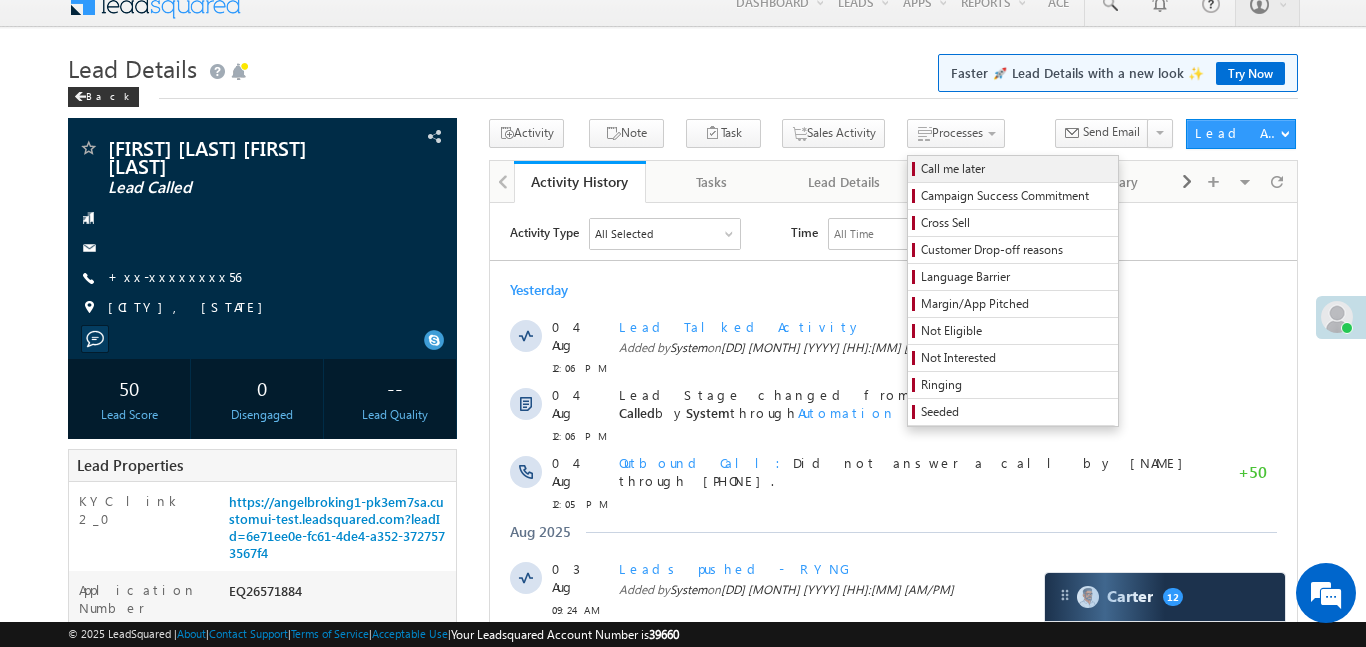 click on "Call me later" at bounding box center (1013, 169) 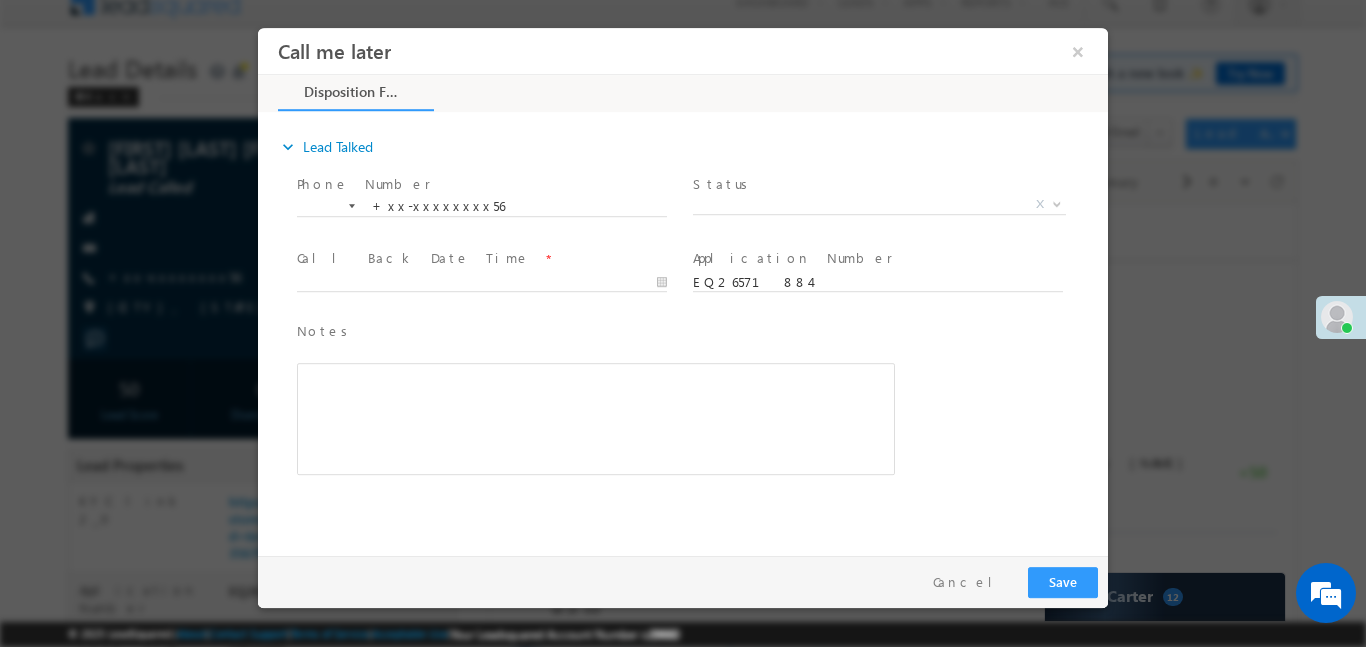 scroll, scrollTop: 0, scrollLeft: 0, axis: both 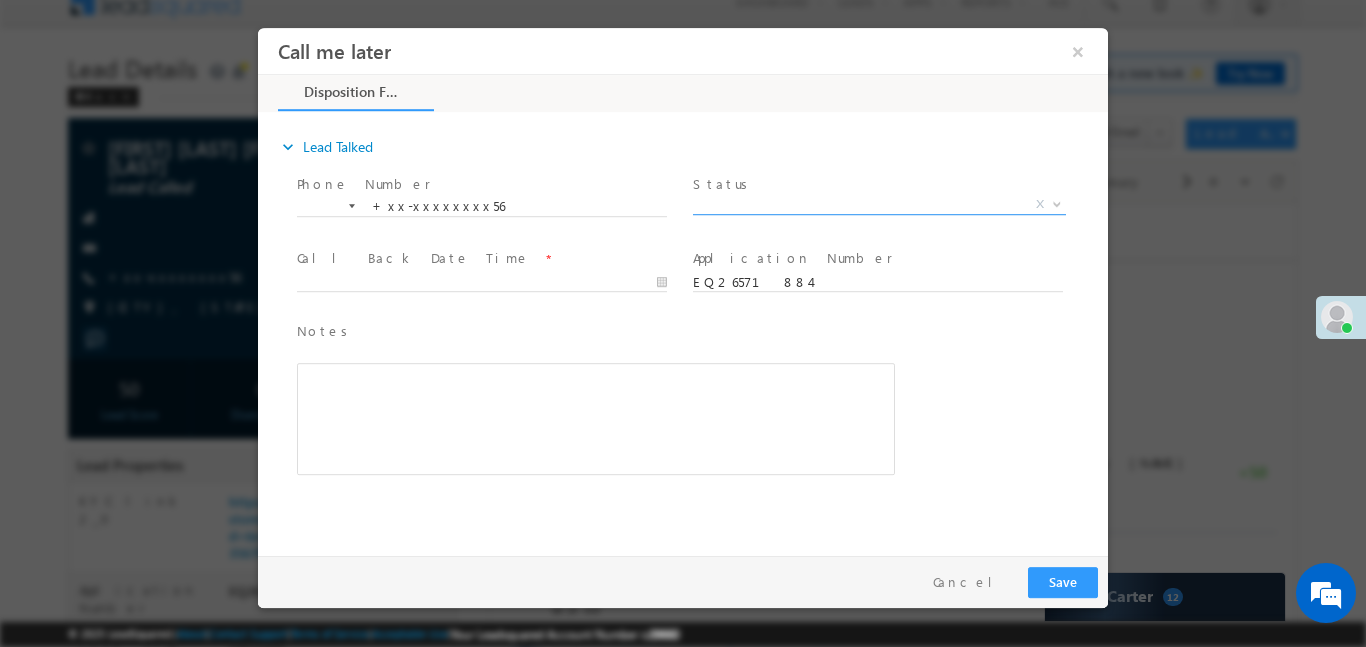 click on "X" at bounding box center (879, 204) 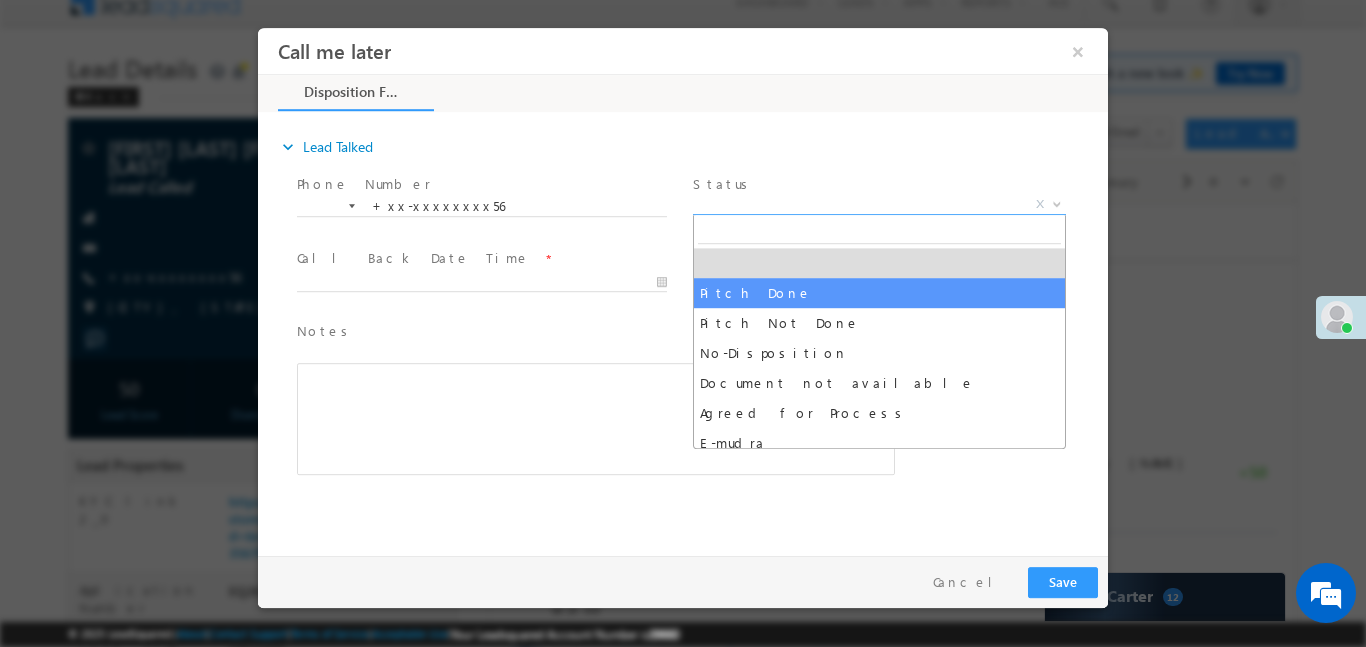 select on "Pitch Done" 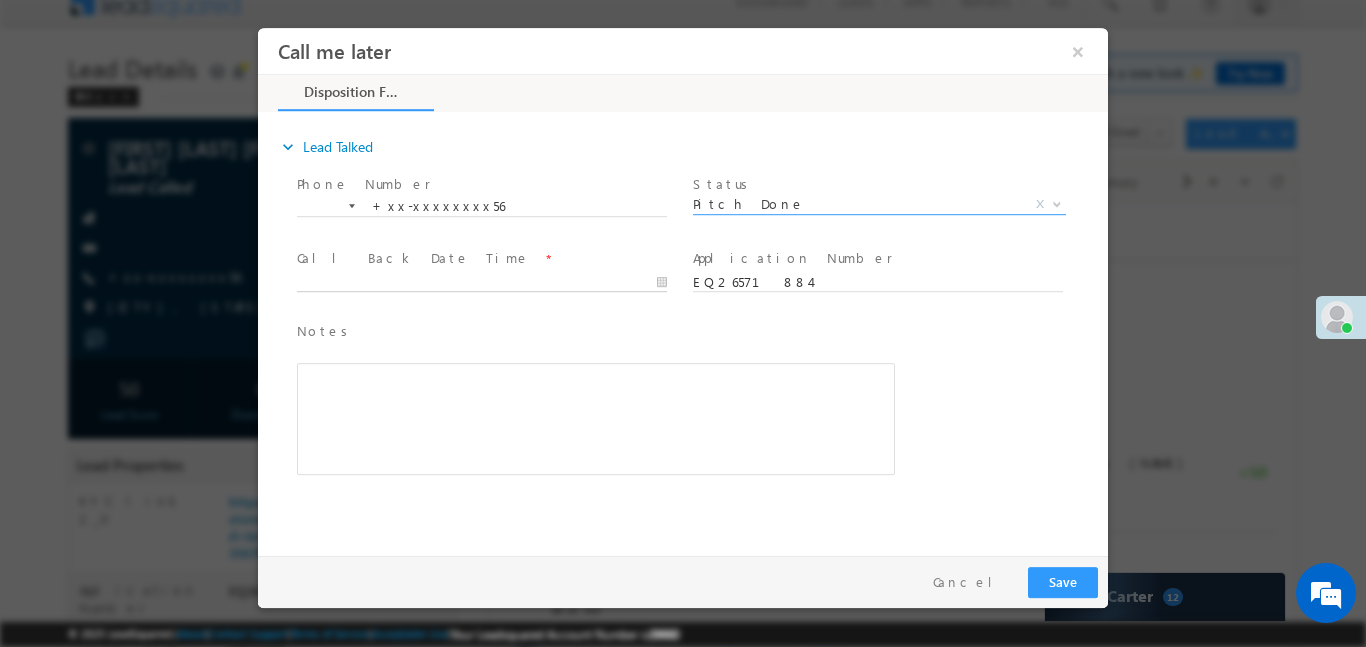 type on "05/08/25 2:16 PM" 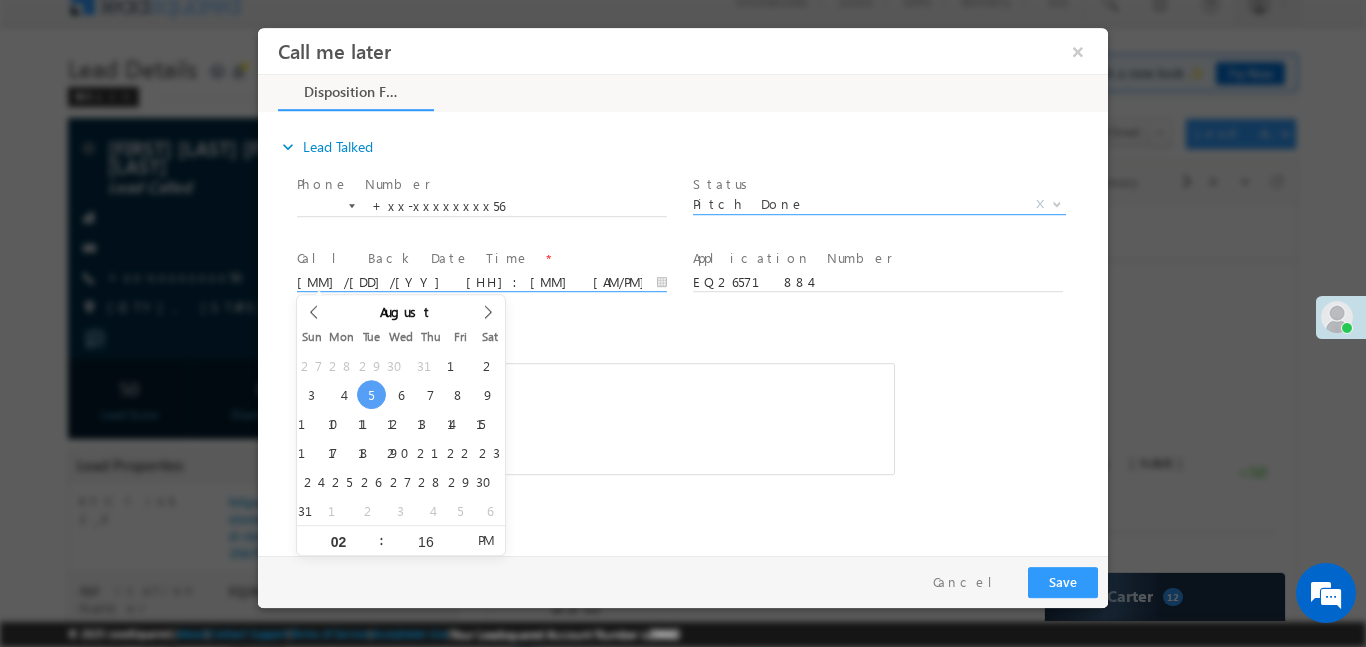 click on "05/08/25 2:16 PM" at bounding box center (482, 282) 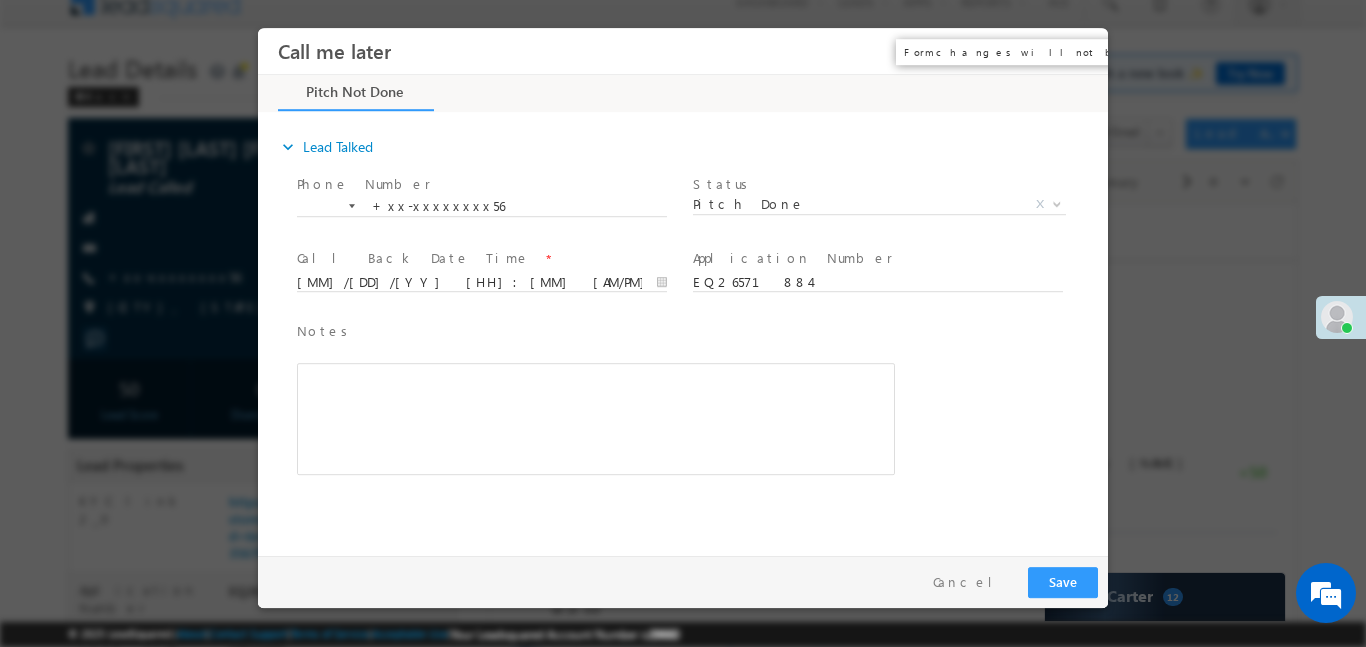 click on "×" at bounding box center (1078, 50) 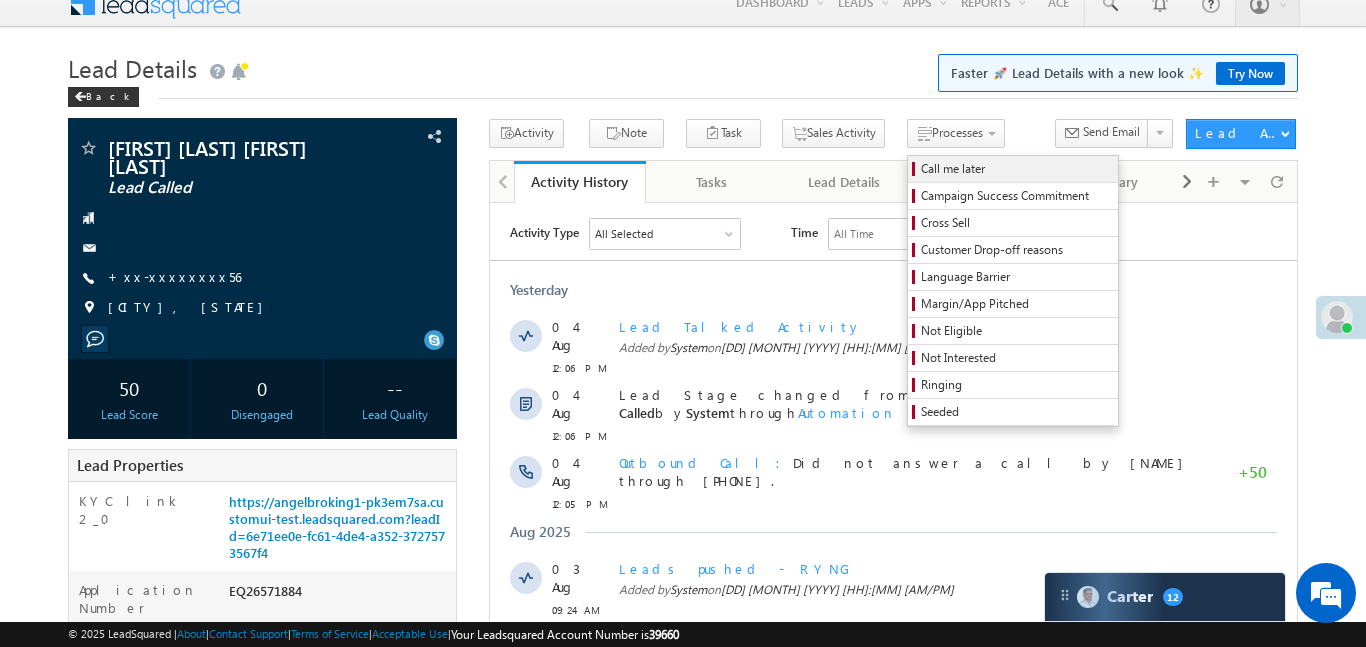 click on "Call me later" at bounding box center [1016, 169] 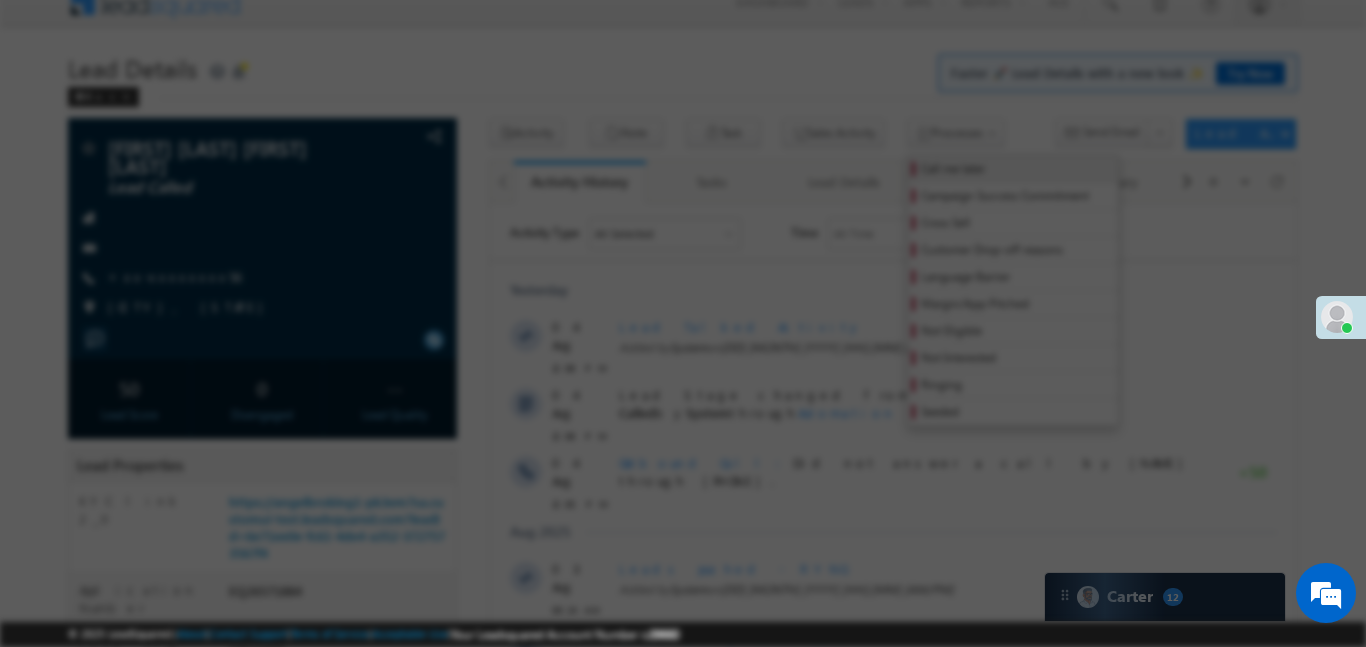 click at bounding box center [896, 172] 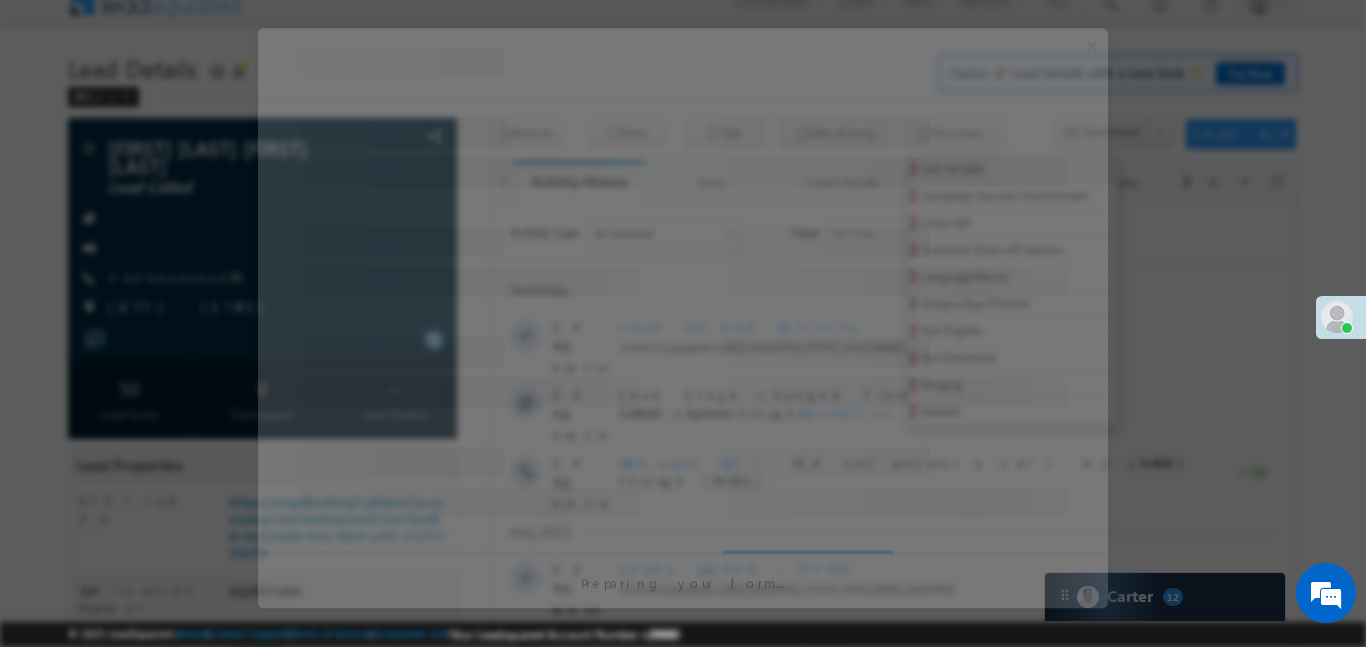 click at bounding box center [896, 172] 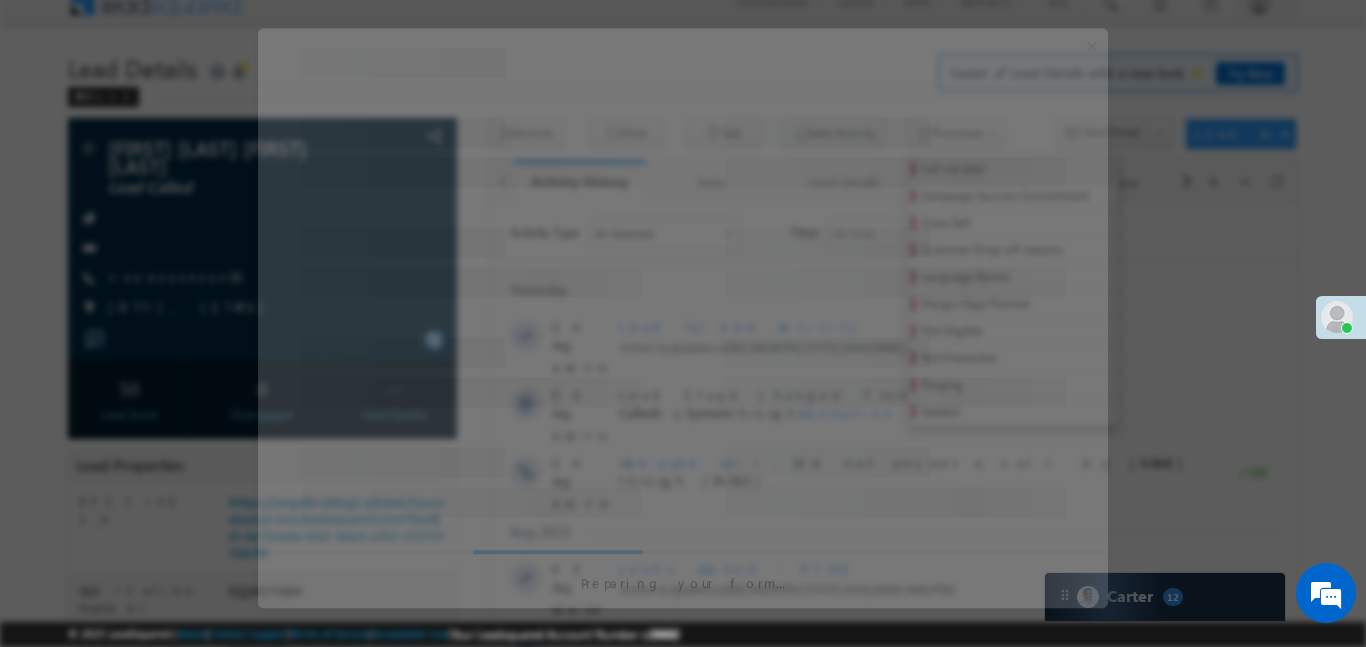 scroll, scrollTop: 0, scrollLeft: 0, axis: both 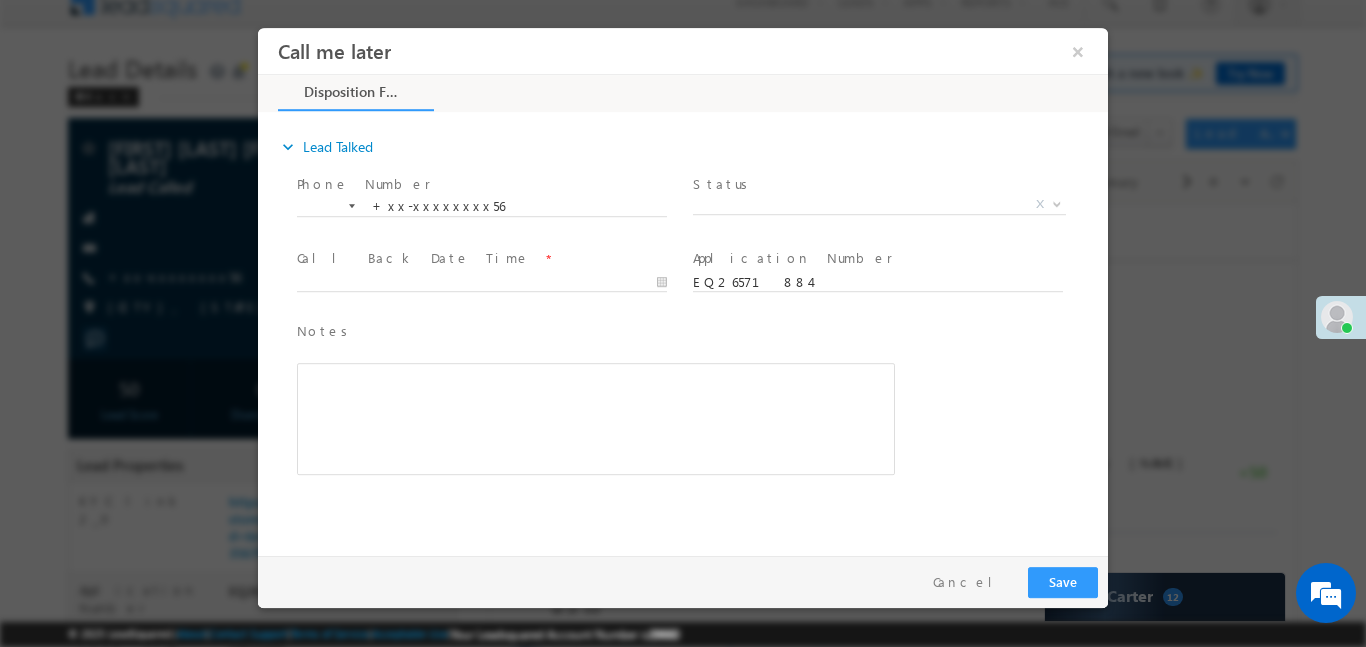click at bounding box center [481, 301] 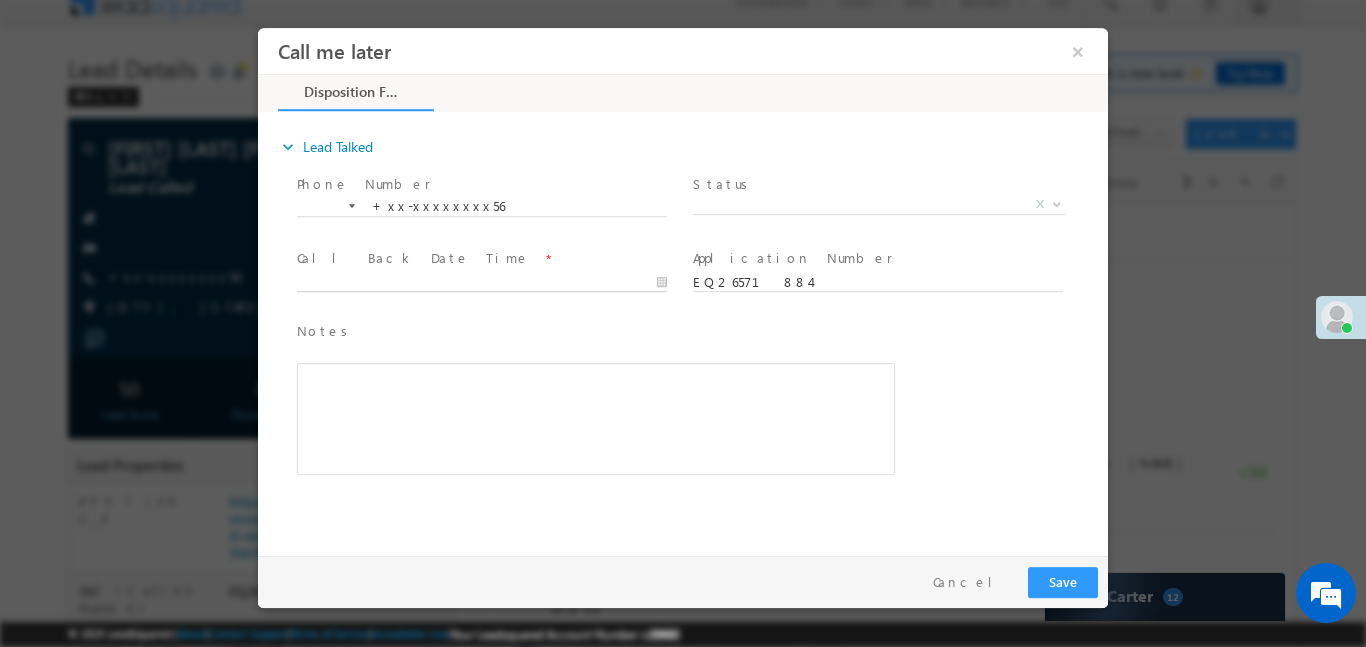 click at bounding box center (482, 282) 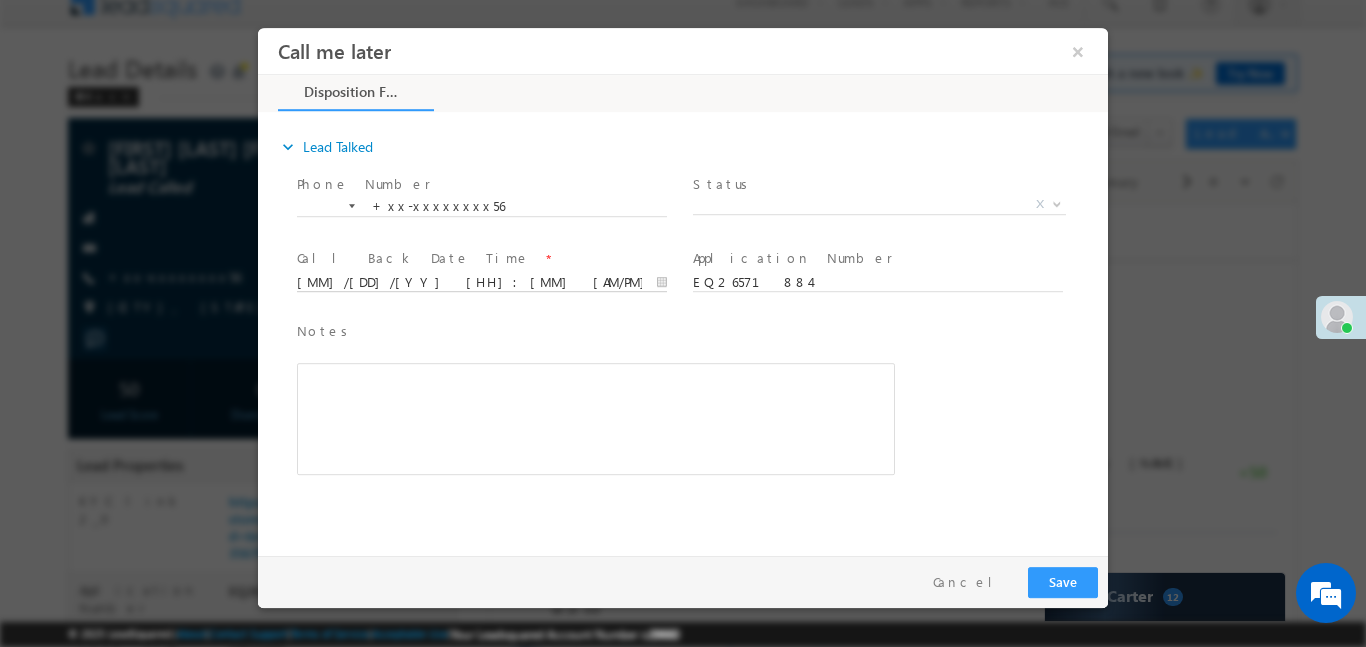 click on "05/08/25 2:16 PM" at bounding box center (482, 282) 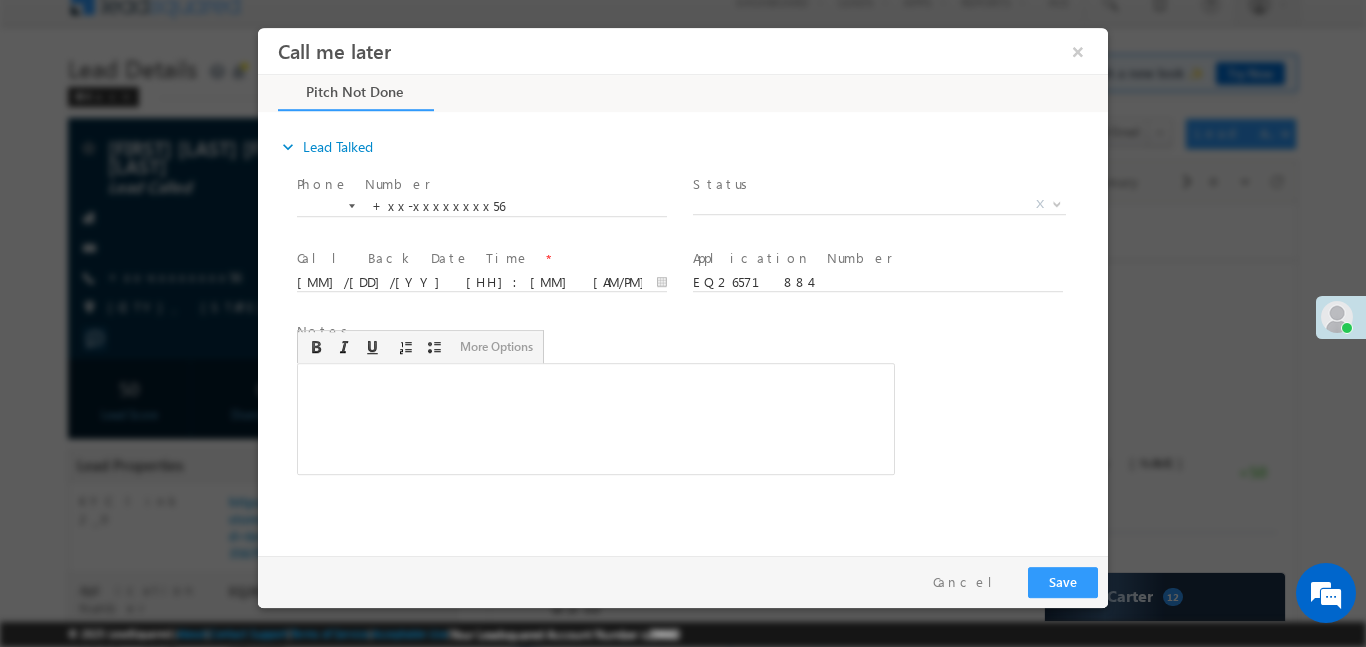 click at bounding box center (596, 418) 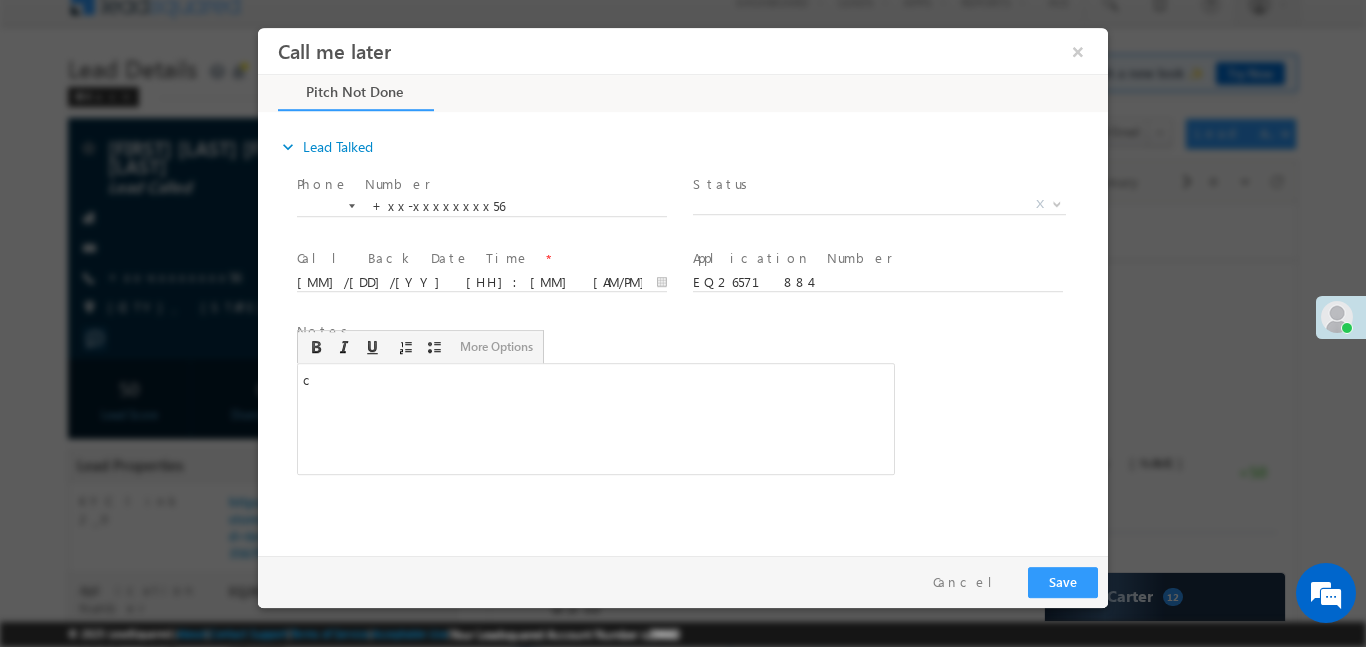 type 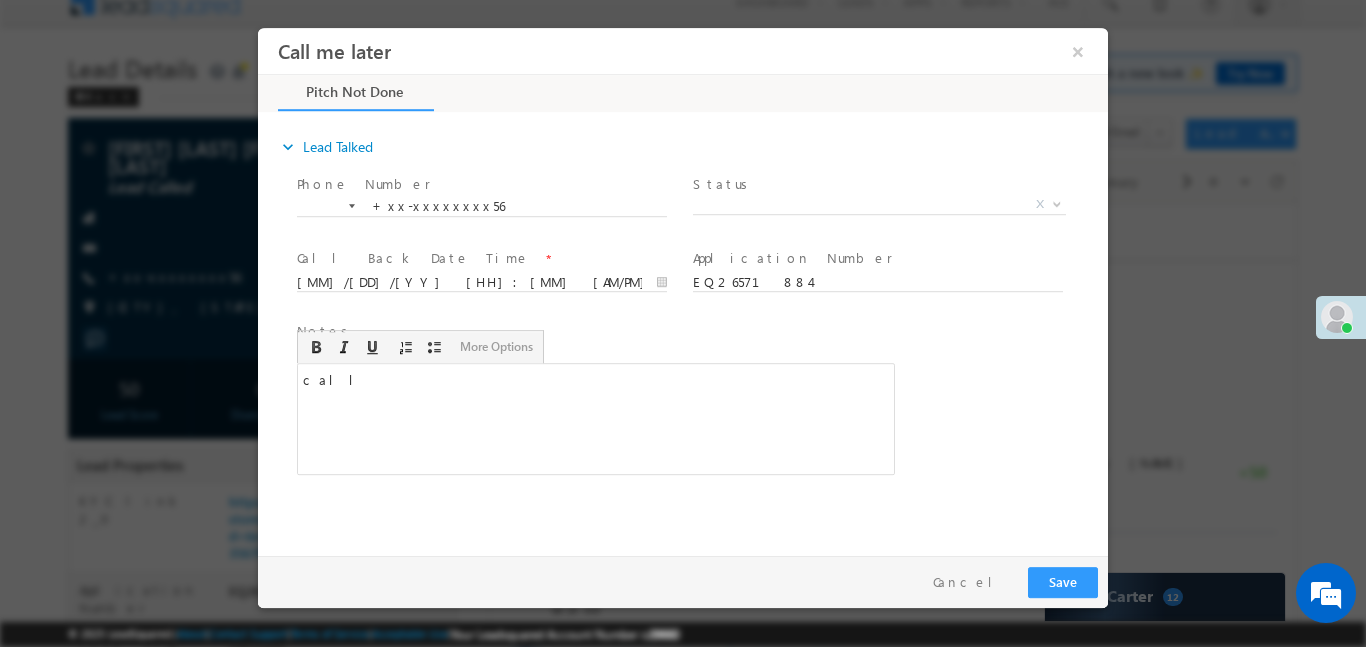 click on "© 2025 LeadSquared |  About  |  Contact Support
|
Terms of Service  |
Acceptable Use  |
Your Leadsquared Account Number is   39660" at bounding box center (683, 634) 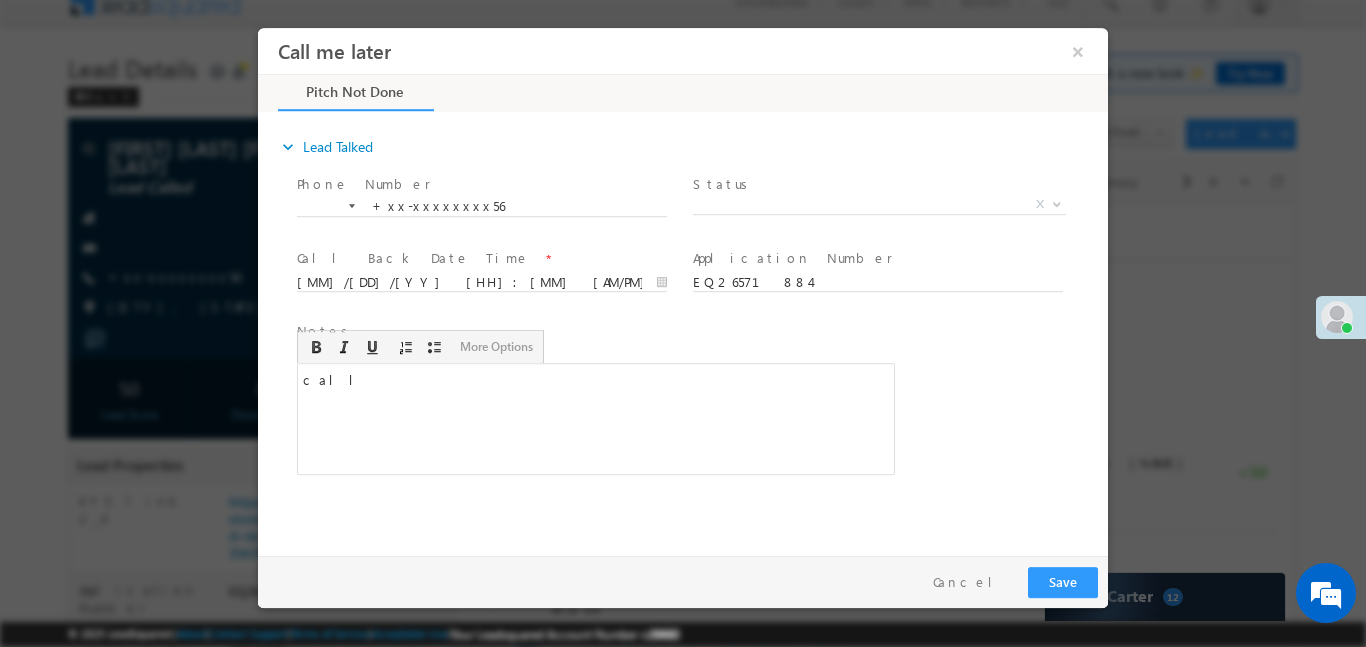 click on "call" at bounding box center (596, 418) 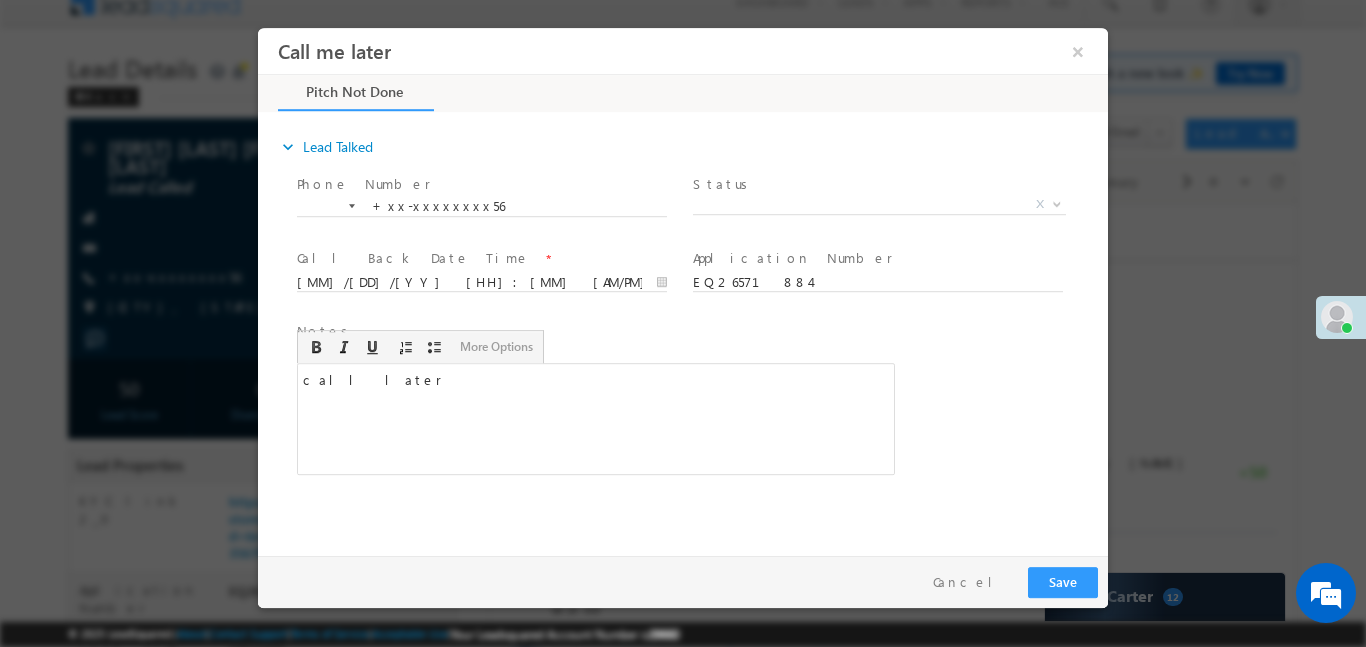 click on "Status
*" at bounding box center (877, 184) 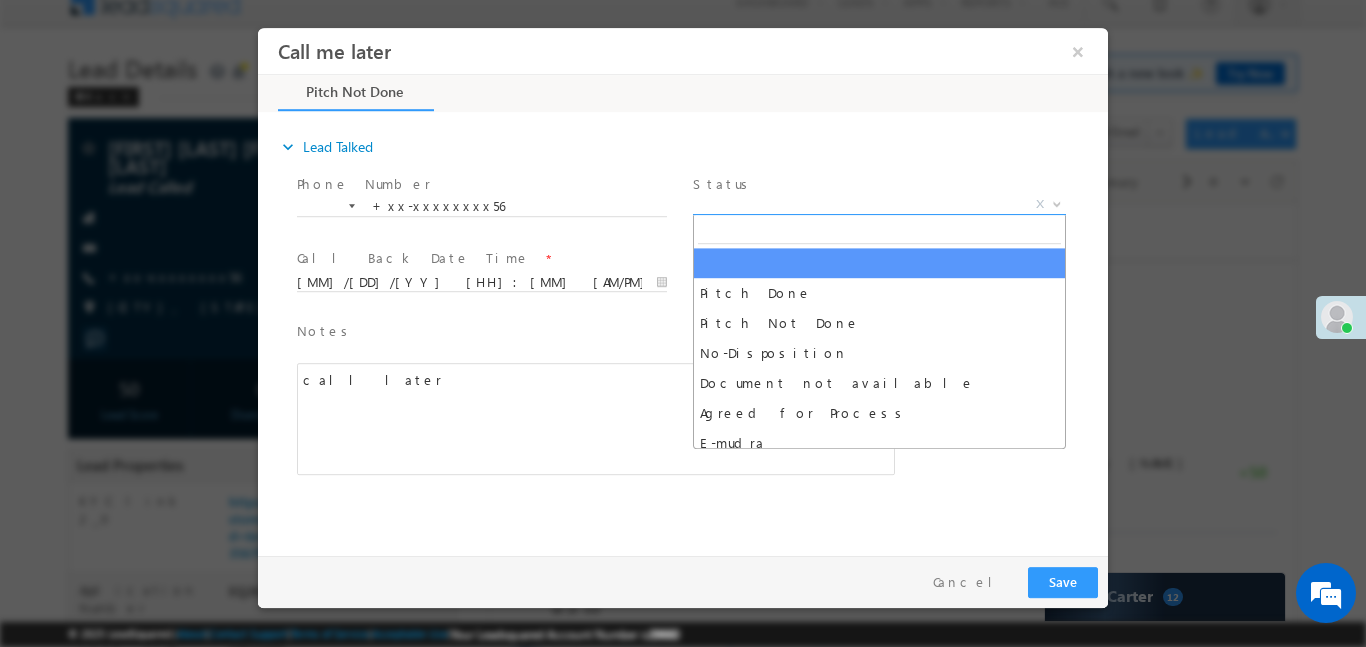 click on "Call me later
×" at bounding box center [683, 286] 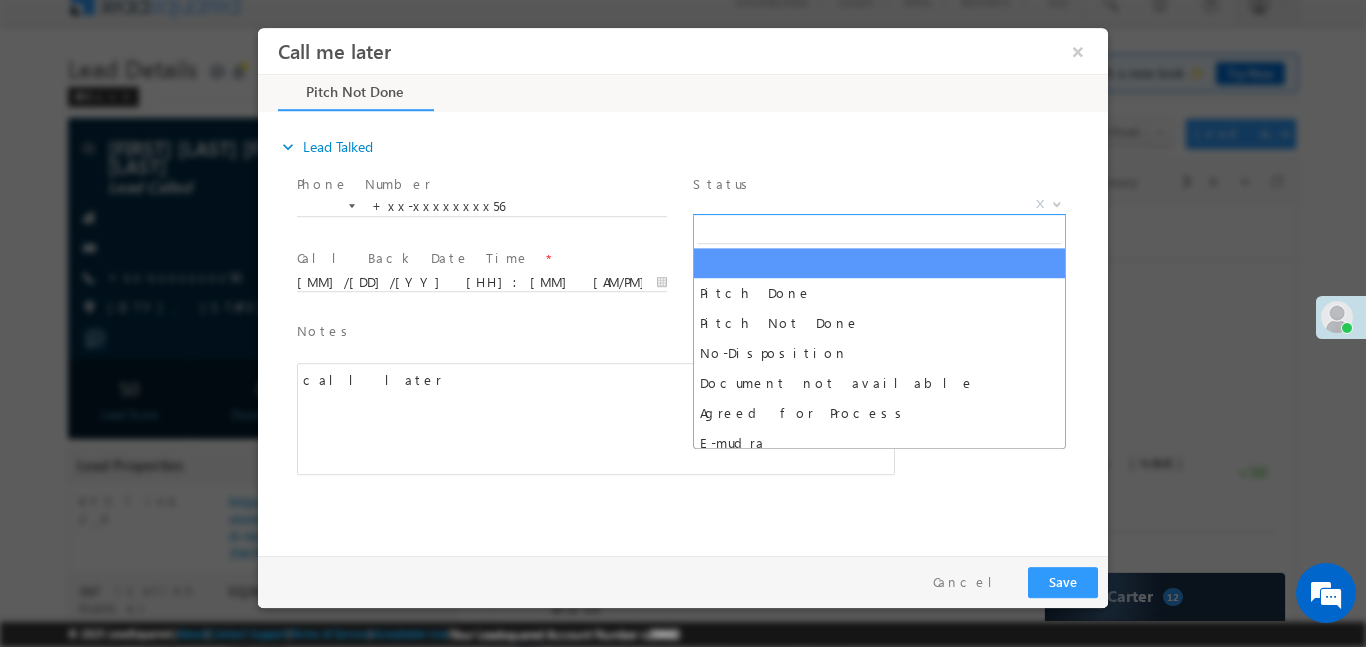 click at bounding box center (683, 323) 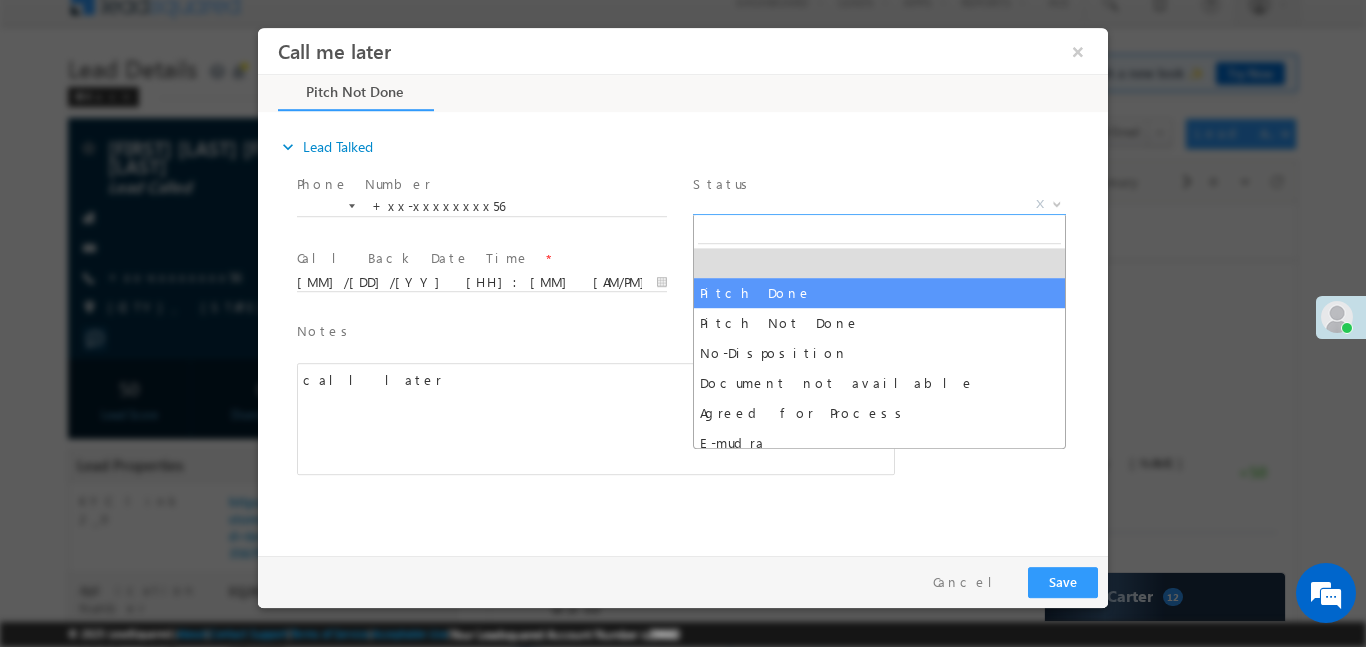 select on "Pitch Done" 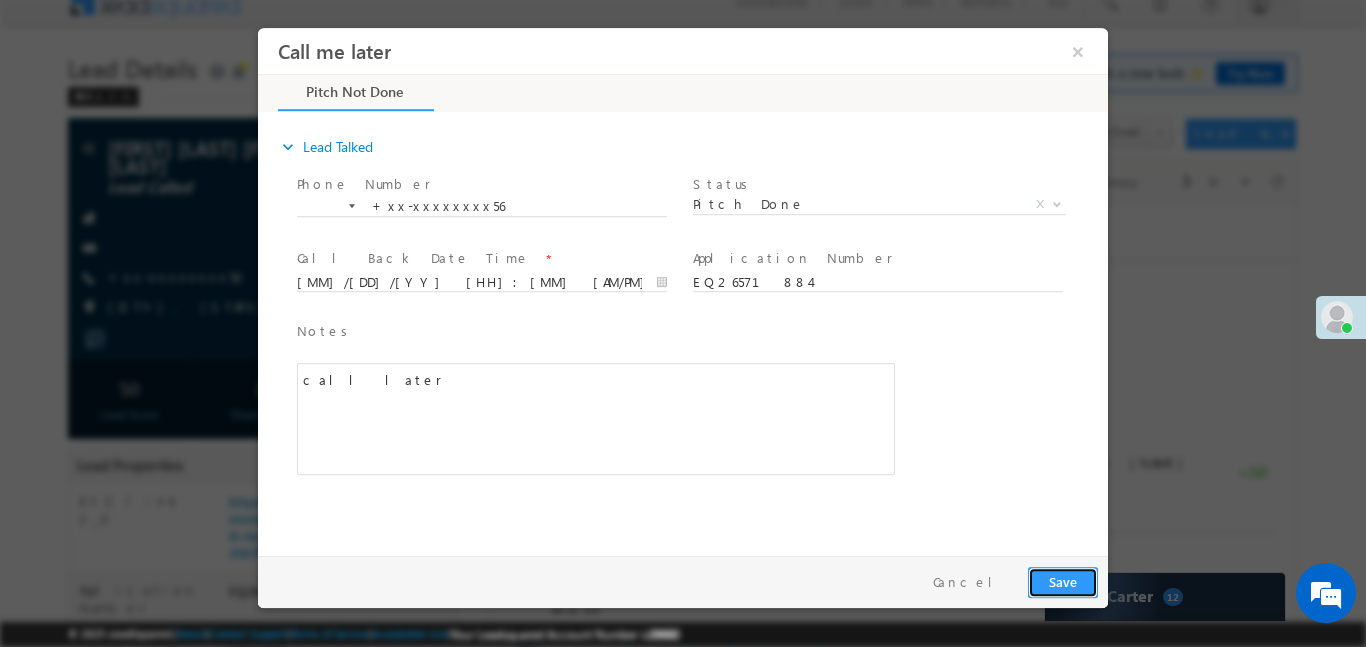 click on "Save" at bounding box center [1063, 581] 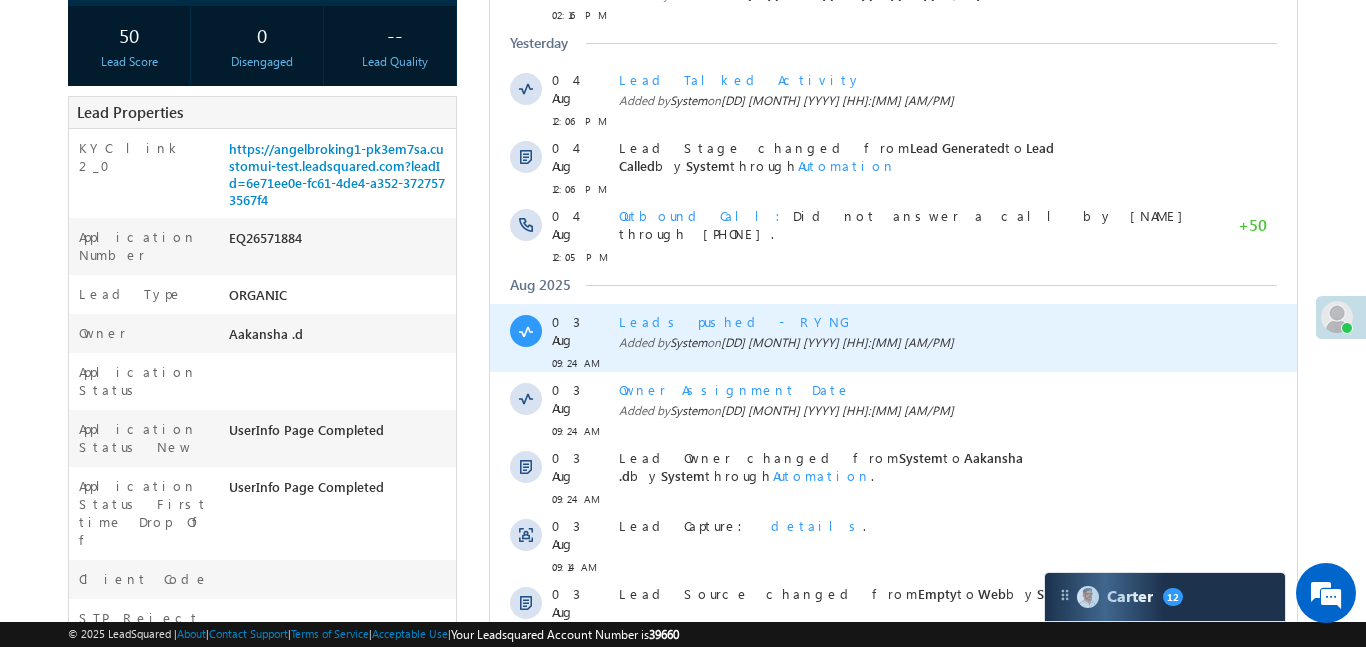 scroll, scrollTop: 486, scrollLeft: 0, axis: vertical 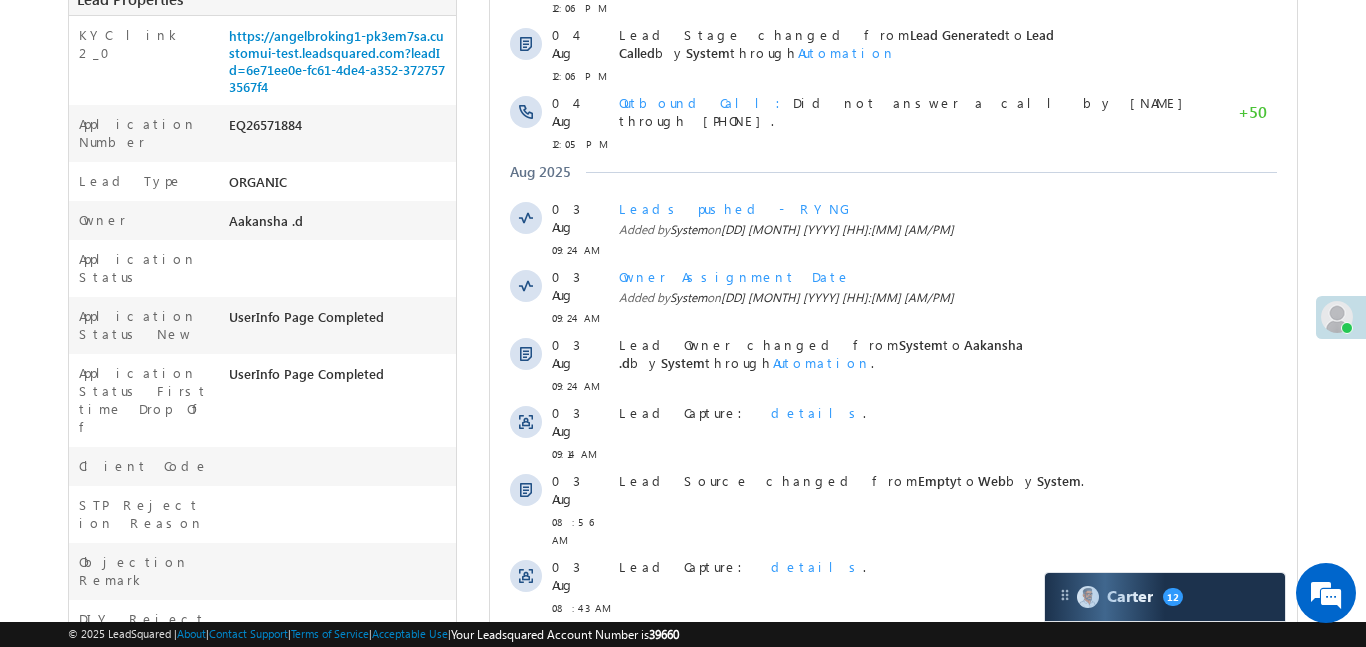 click on "Show More" at bounding box center [892, 652] 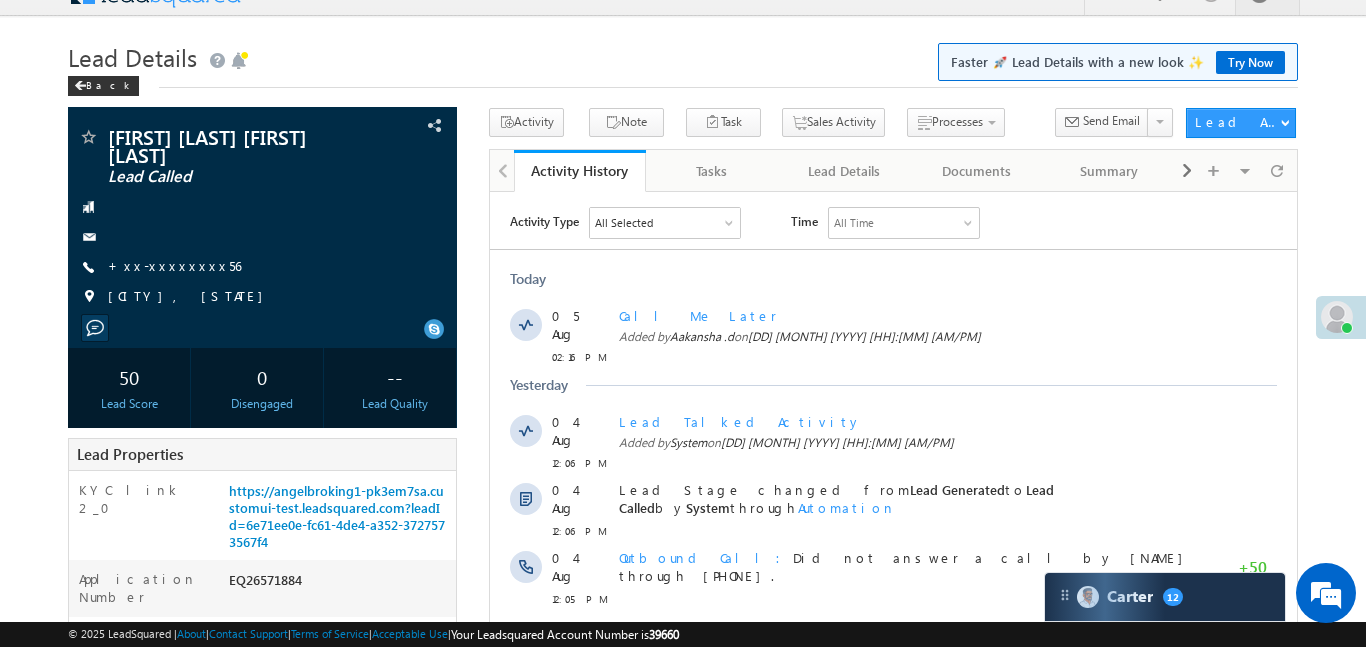scroll, scrollTop: 0, scrollLeft: 0, axis: both 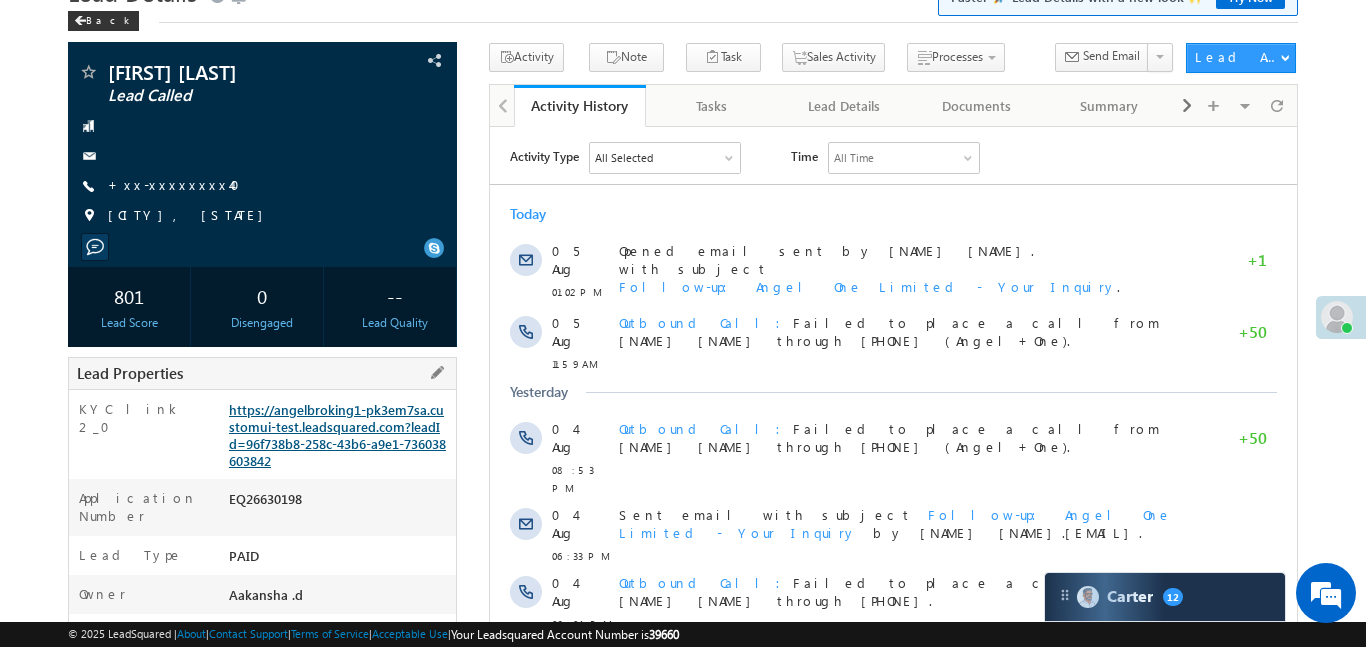 click on "https://angelbroking1-pk3em7sa.customui-test.leadsquared.com?leadId=96f738b8-258c-43b6-a9e1-736038603842" at bounding box center [337, 435] 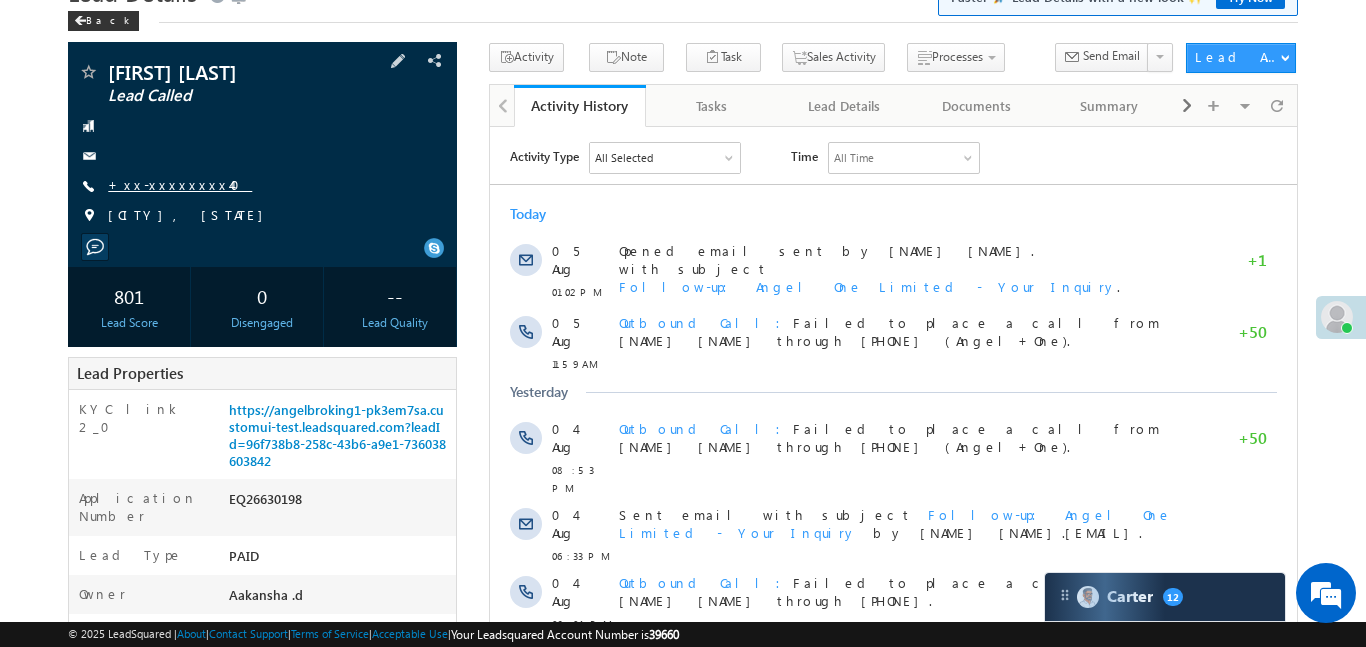 click on "+xx-xxxxxxxx40" at bounding box center [180, 184] 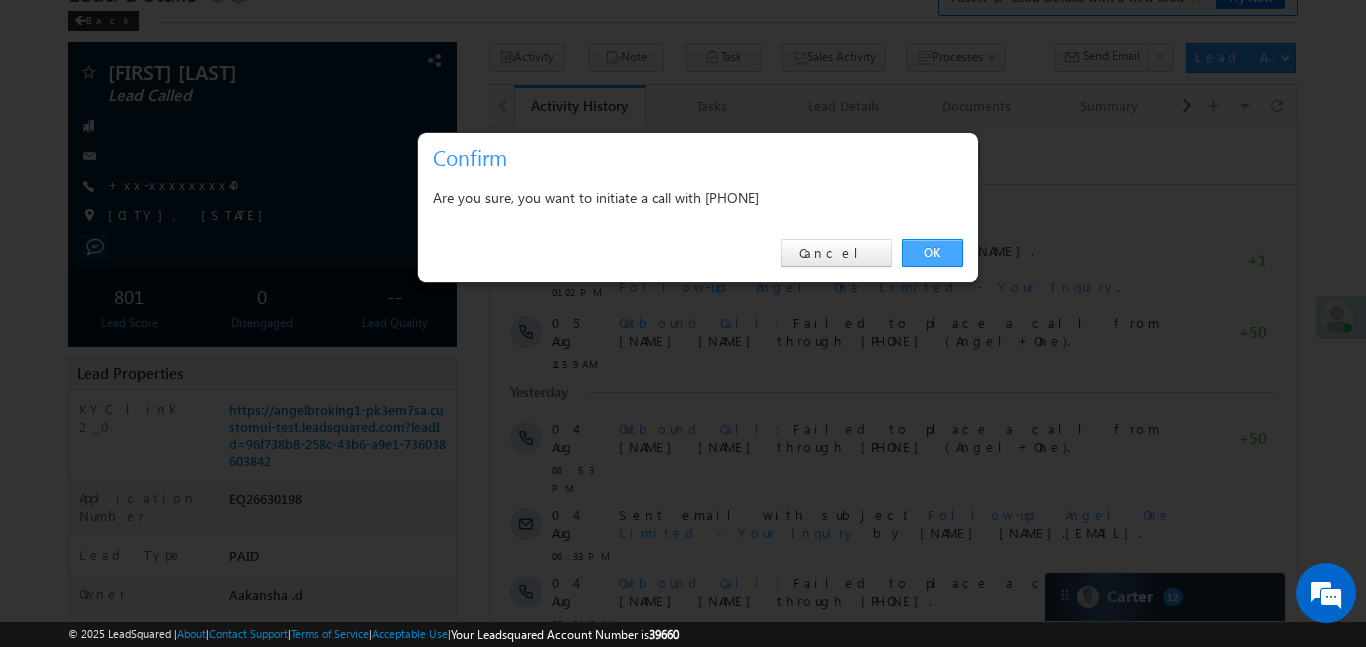 drag, startPoint x: 934, startPoint y: 241, endPoint x: 477, endPoint y: 78, distance: 485.1989 